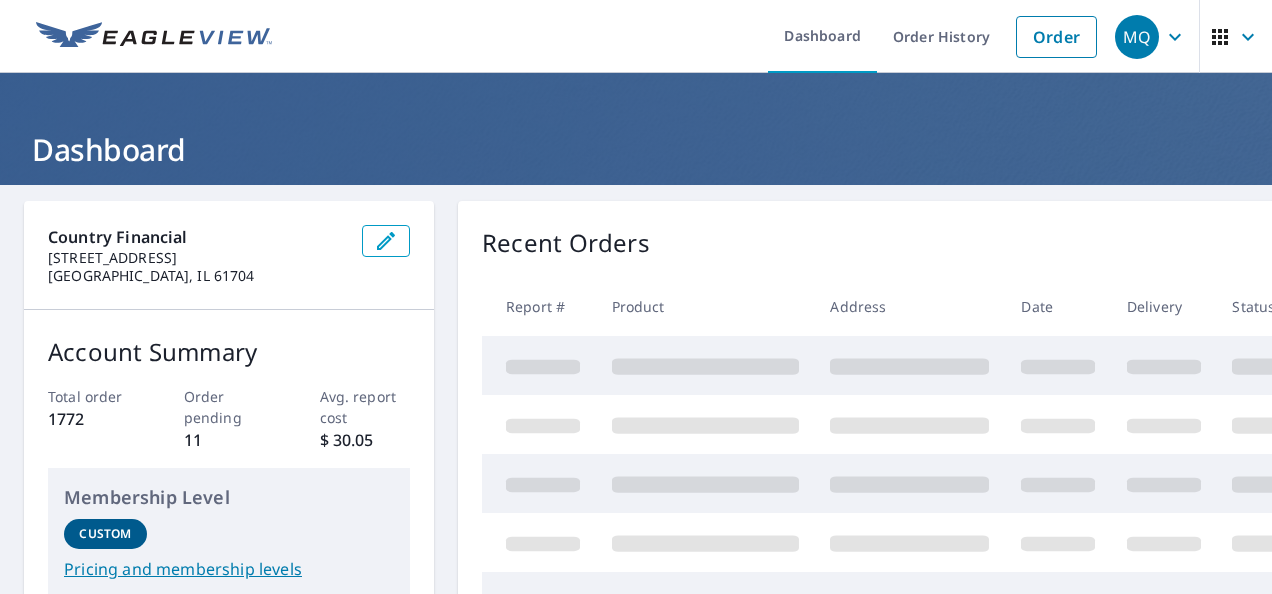 scroll, scrollTop: 0, scrollLeft: 0, axis: both 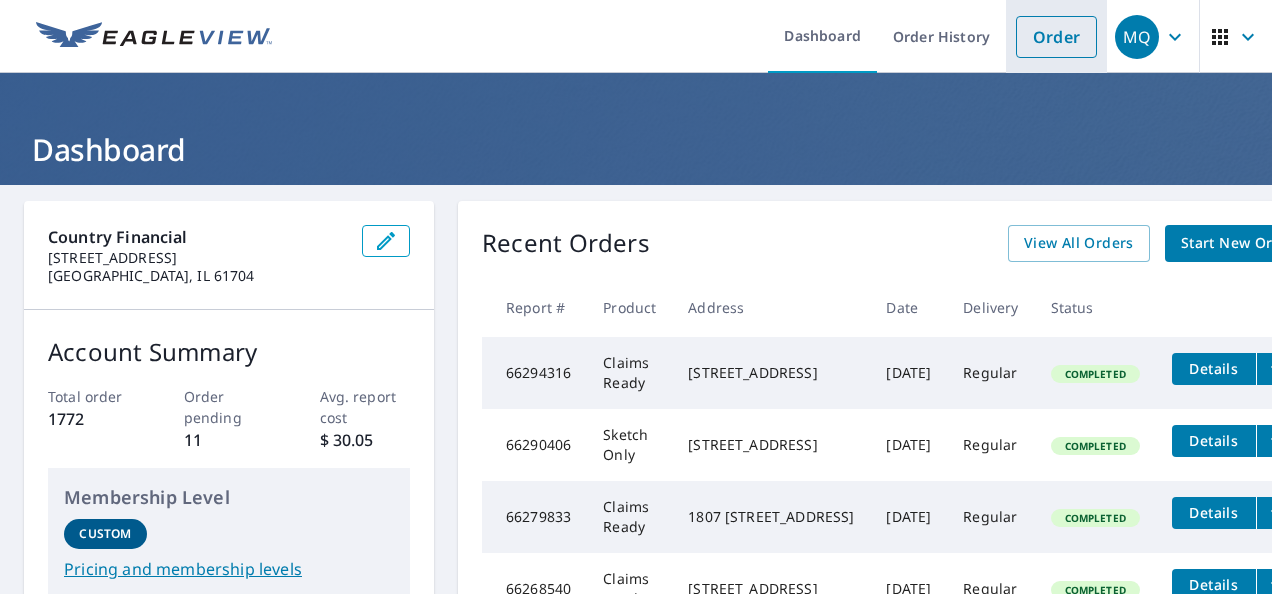 click on "Order" at bounding box center [1056, 37] 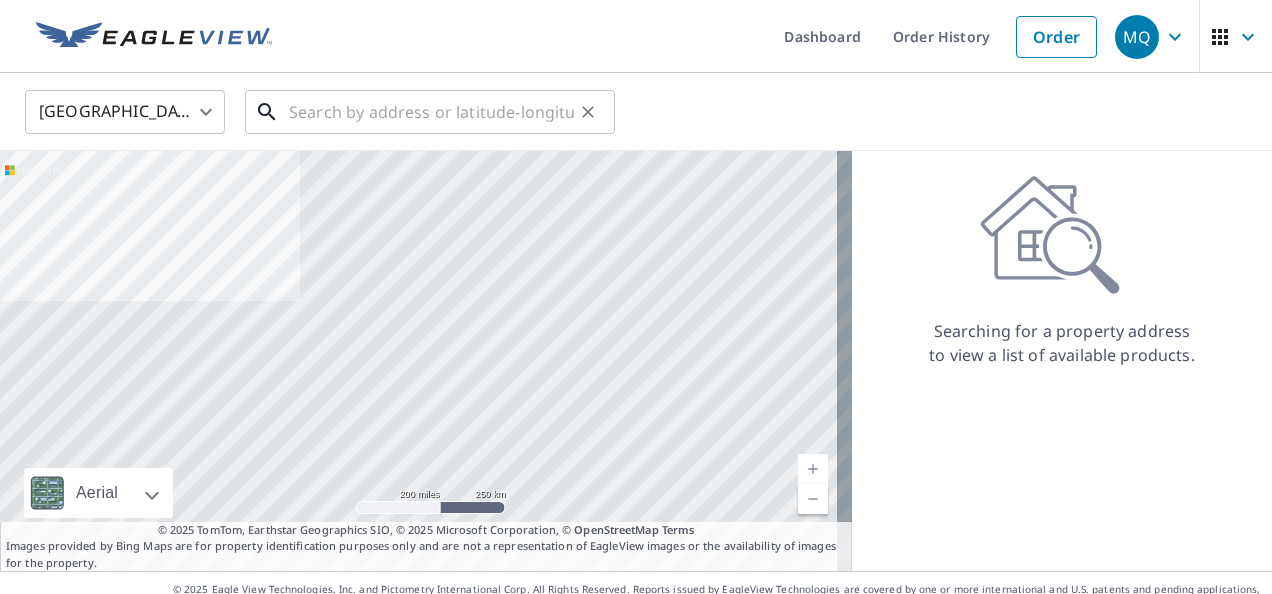 click at bounding box center (431, 112) 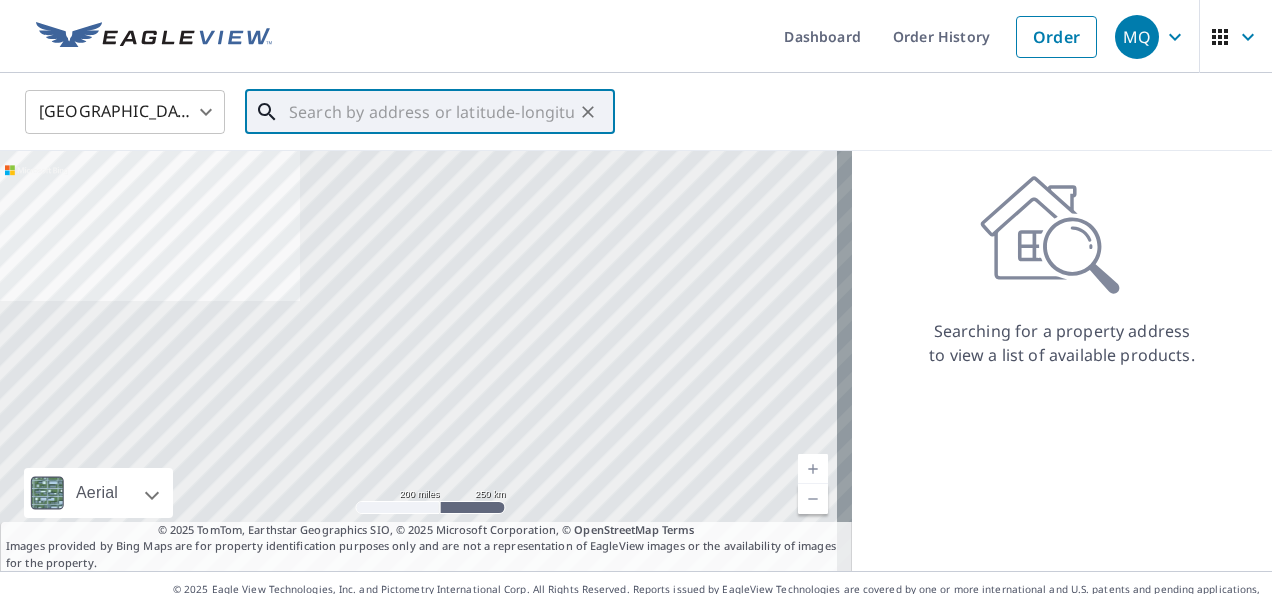 paste on "15911 44TH ST SE, DAVENPORT, ND 58021" 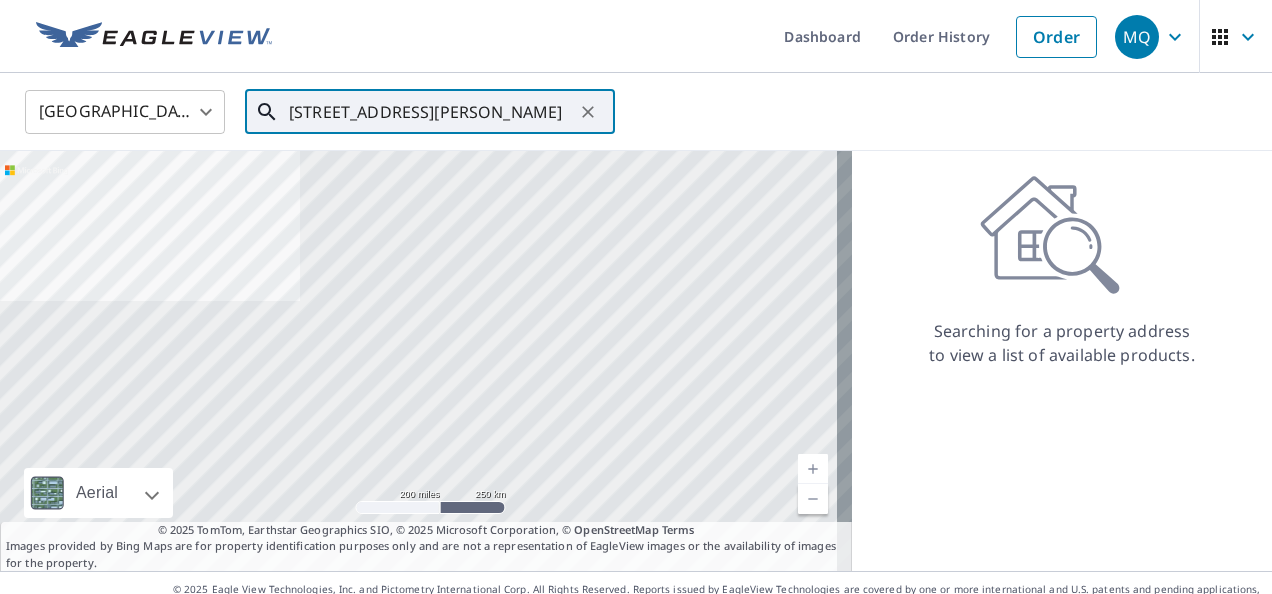 scroll, scrollTop: 0, scrollLeft: 35, axis: horizontal 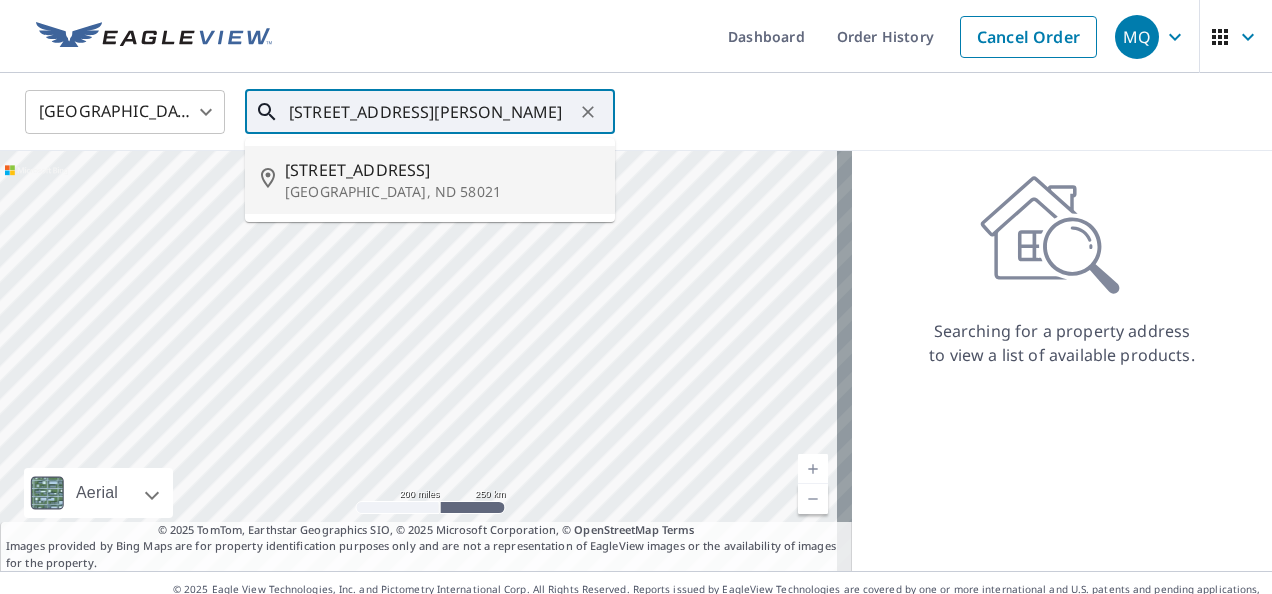 click on "15911 44th St SE" at bounding box center [442, 170] 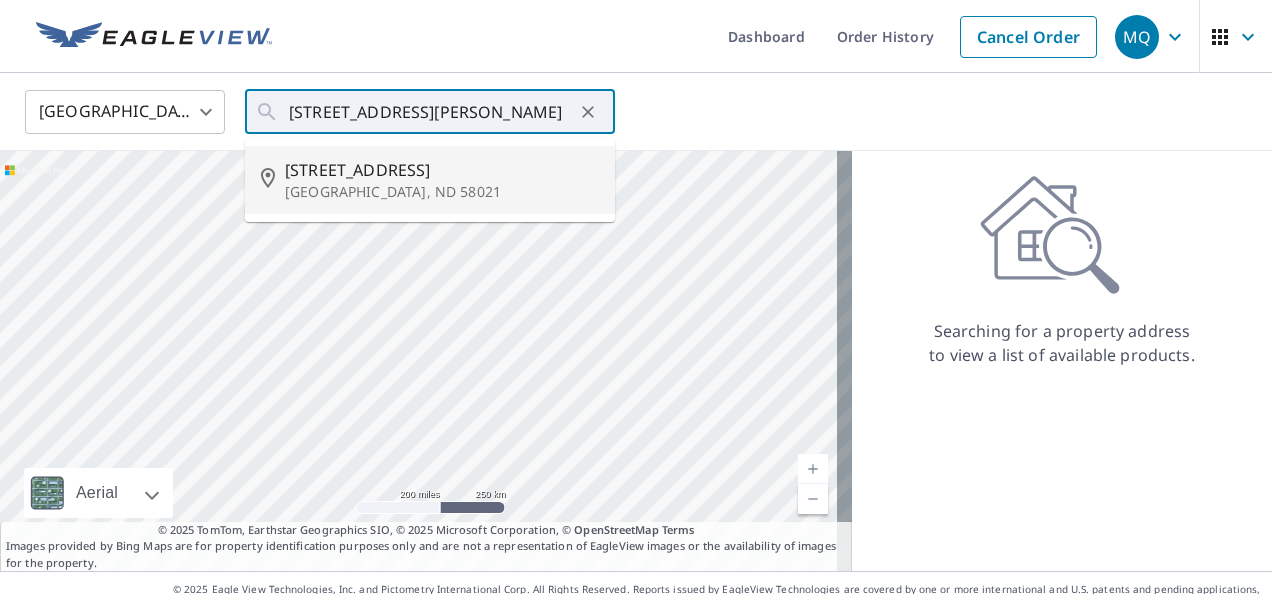 type on "15911 44th St SE Davenport, ND 58021" 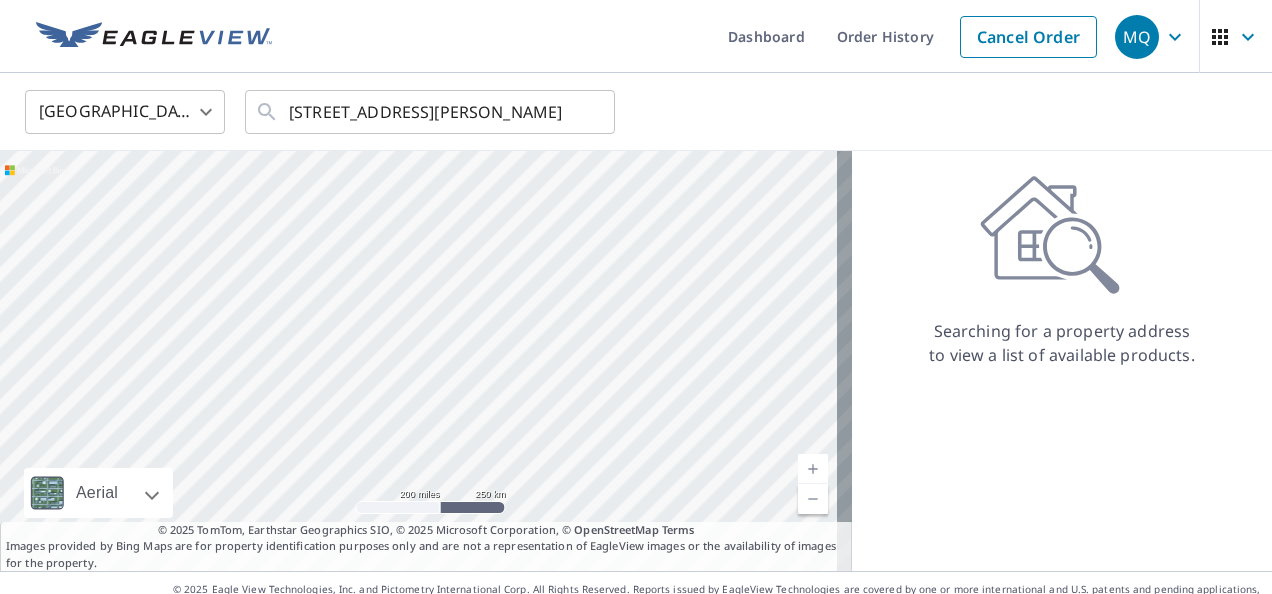 scroll, scrollTop: 0, scrollLeft: 0, axis: both 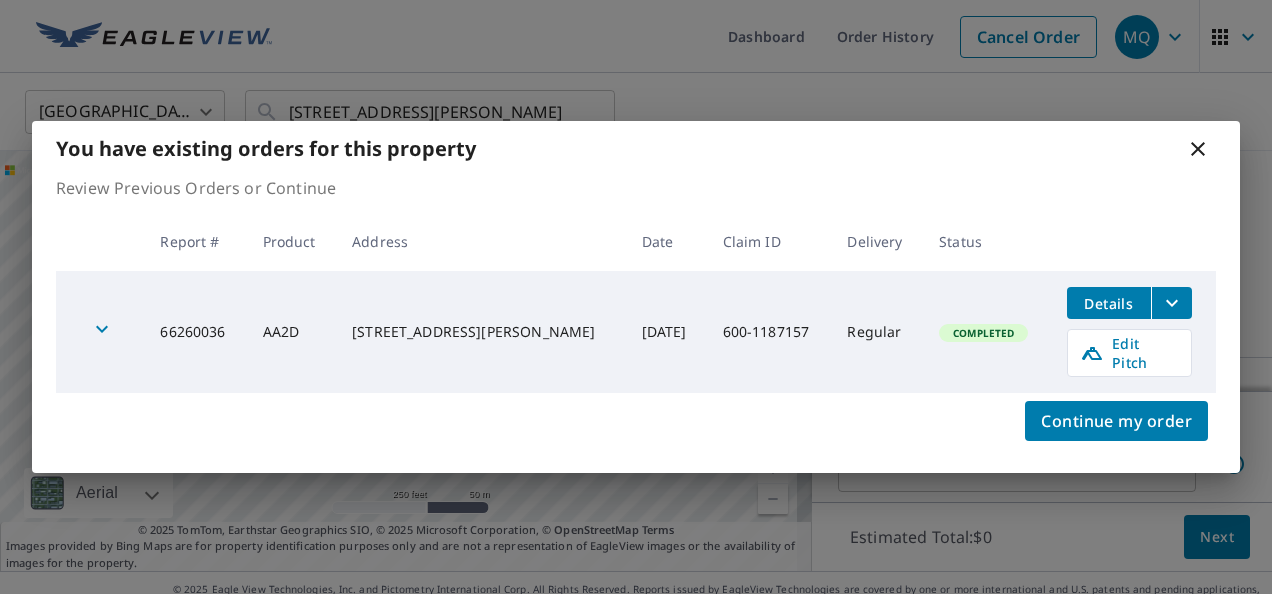 click 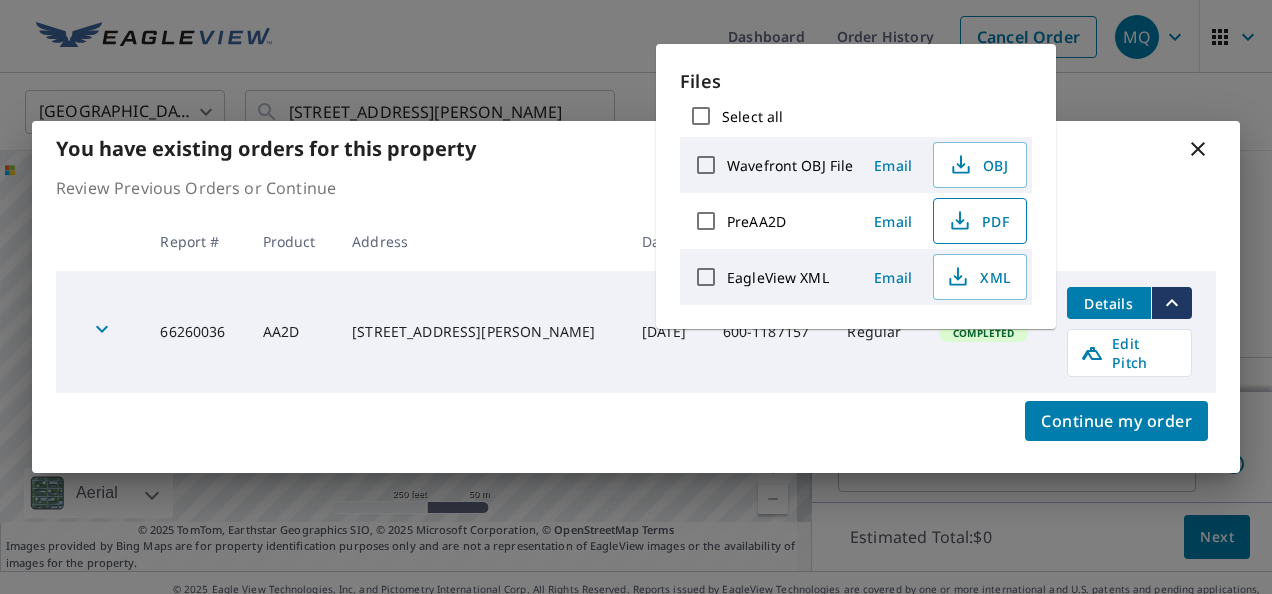 click on "PDF" at bounding box center [978, 221] 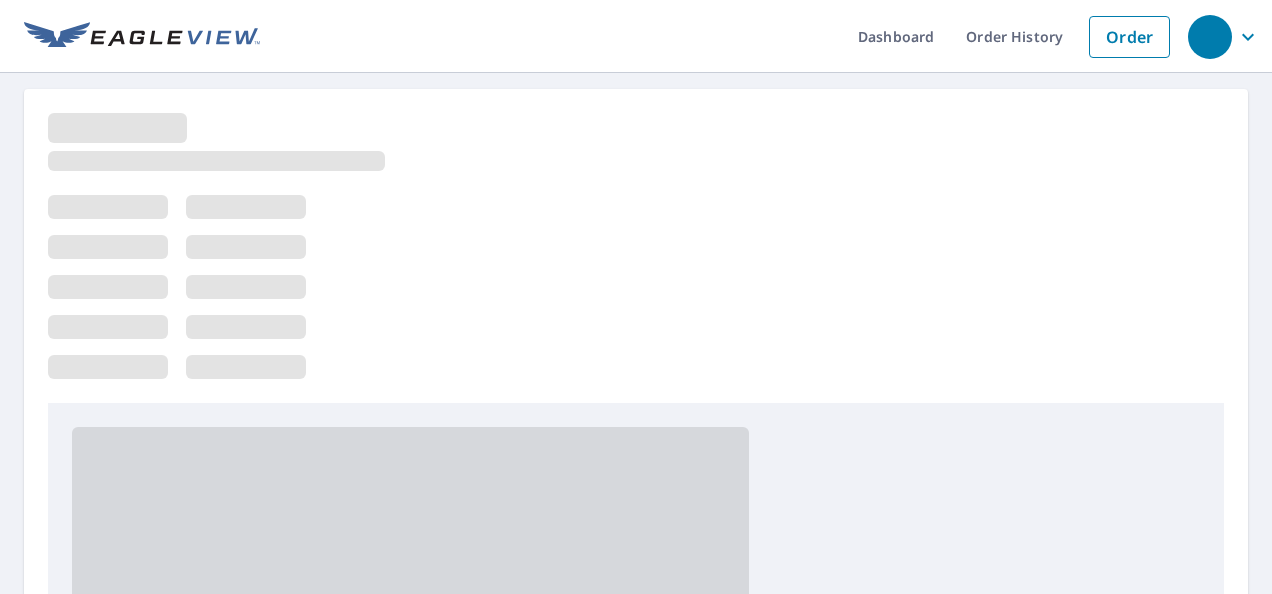 scroll, scrollTop: 0, scrollLeft: 0, axis: both 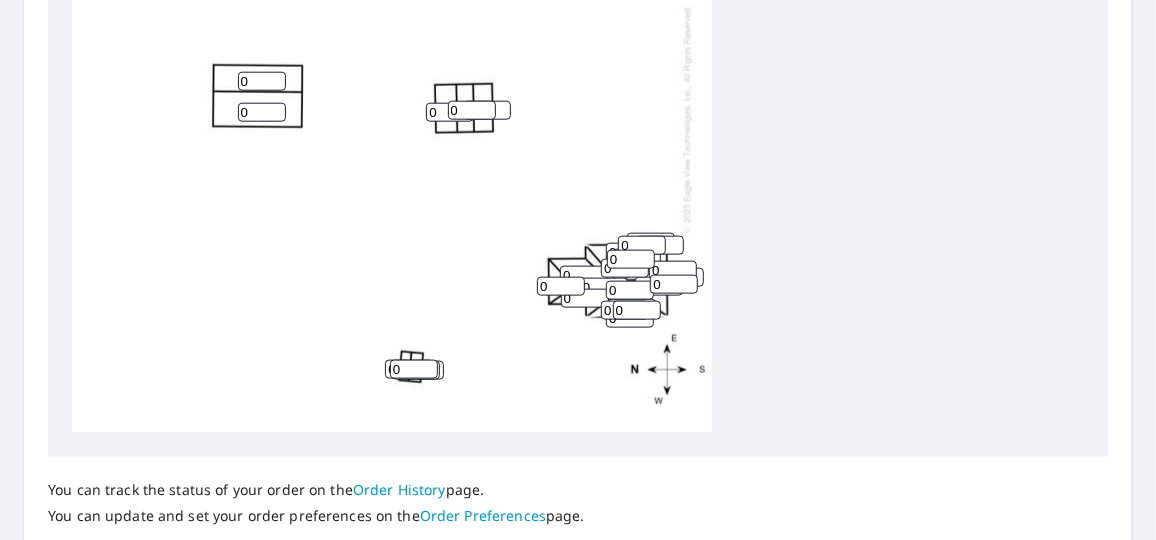 click on "0" at bounding box center [262, 81] 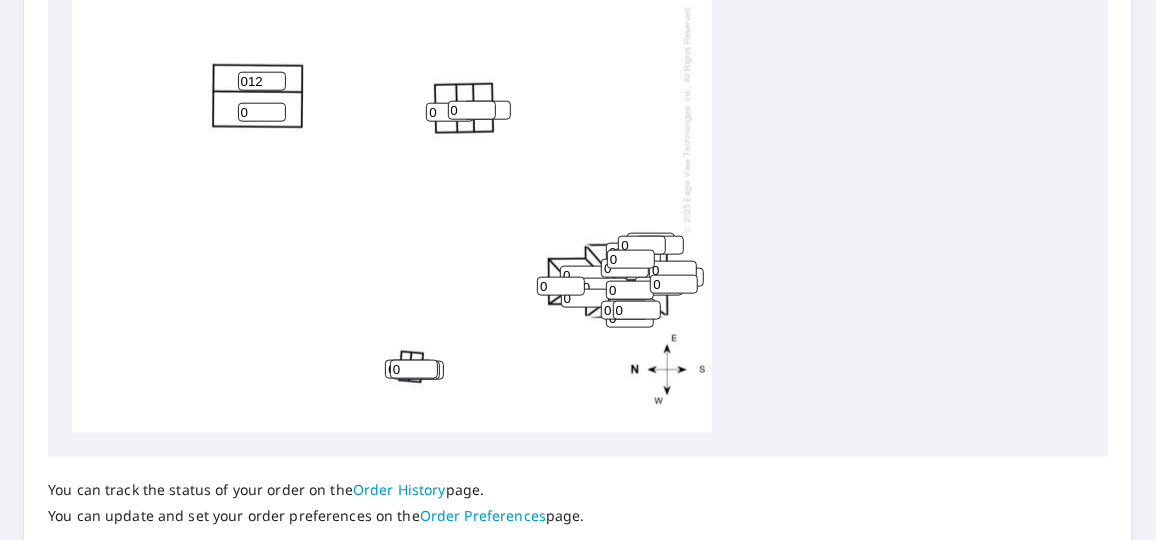 type on "012" 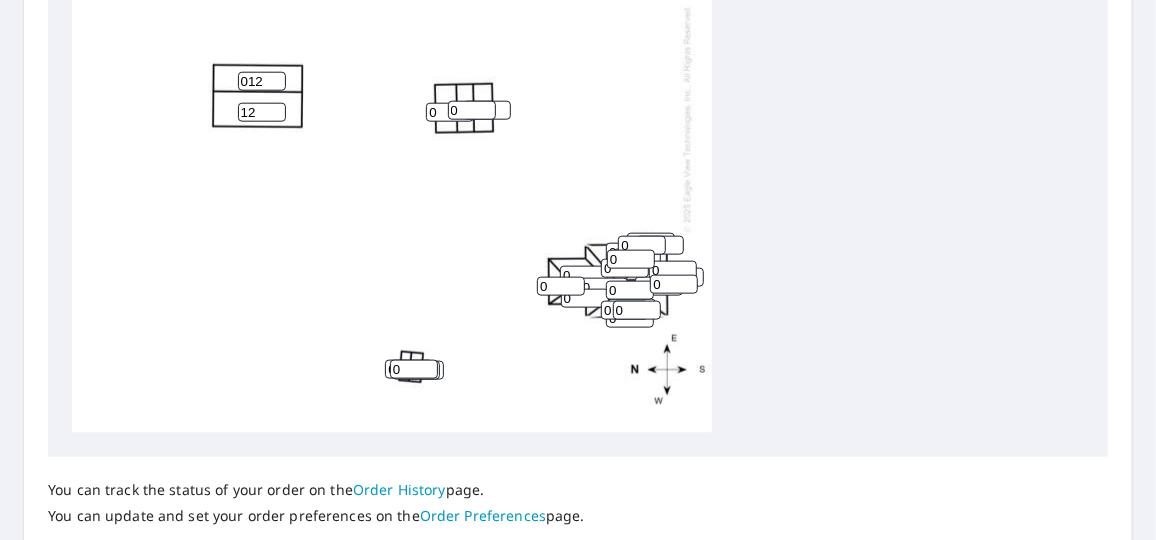 type on "12" 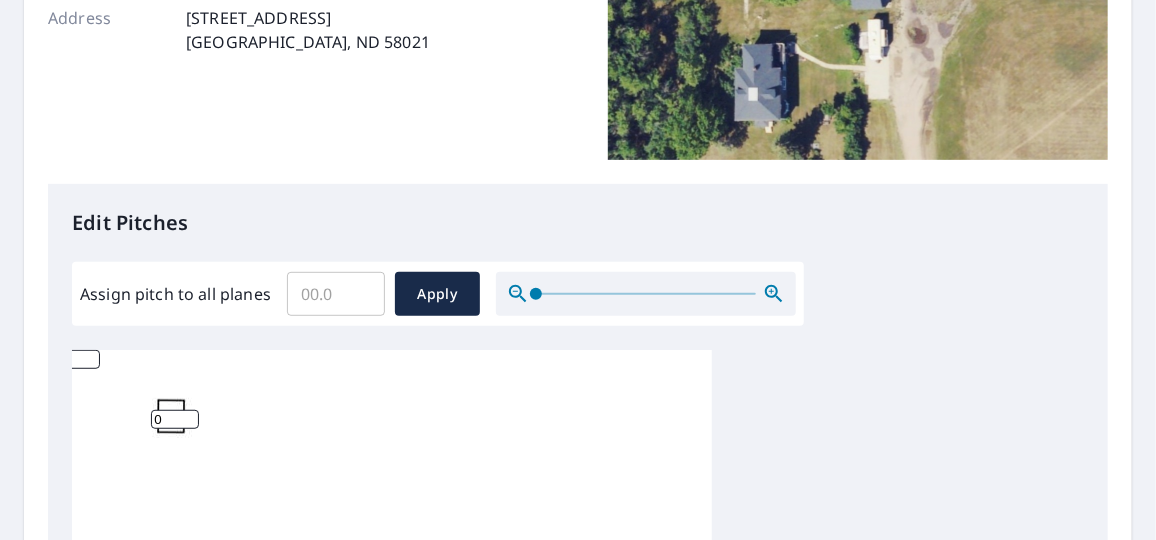 scroll, scrollTop: 352, scrollLeft: 0, axis: vertical 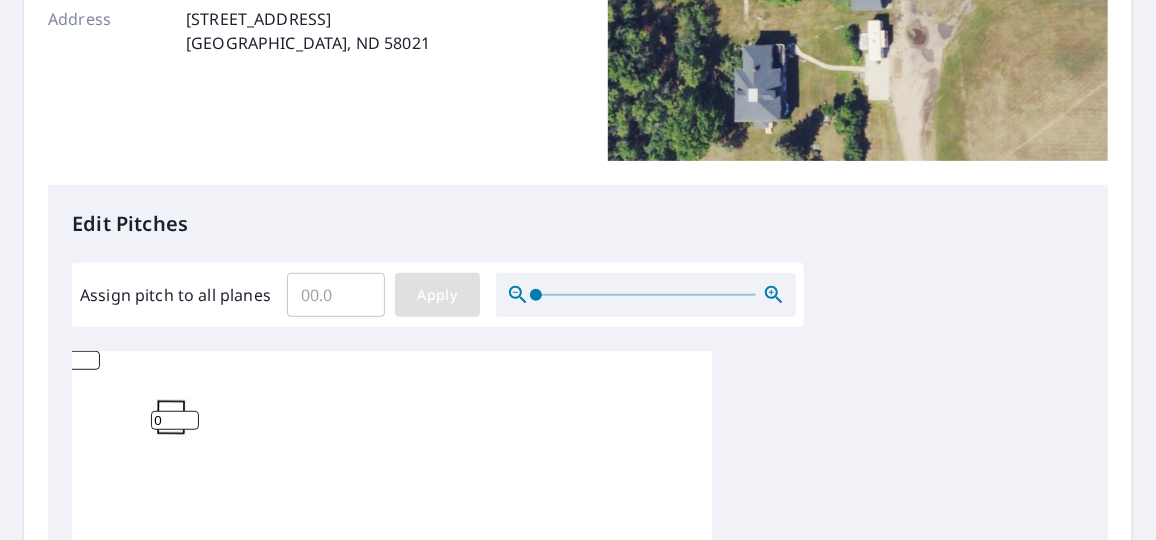 type on "12" 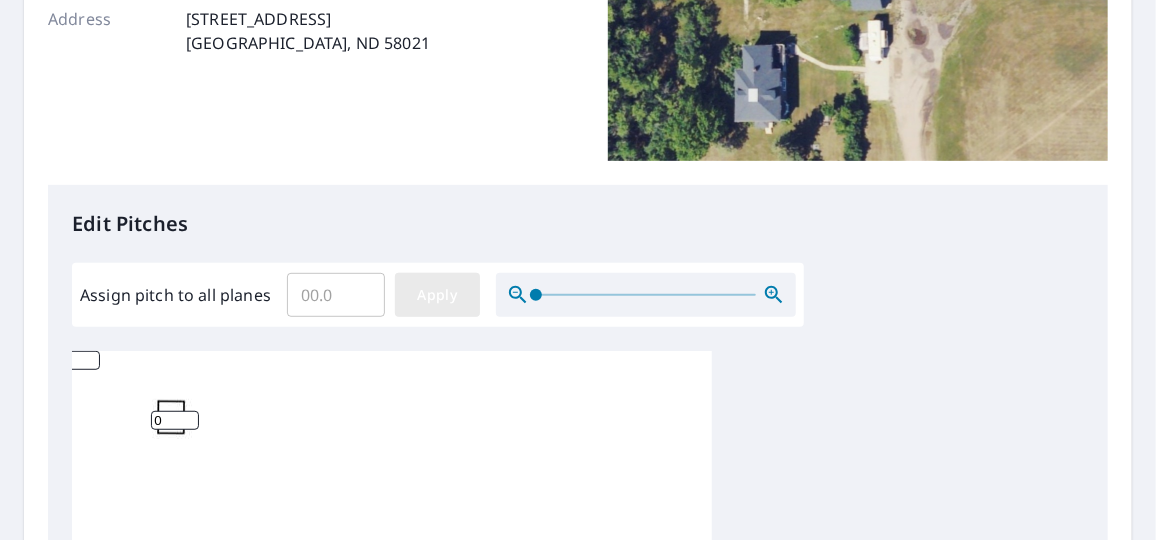 click on "Apply" at bounding box center (437, 295) 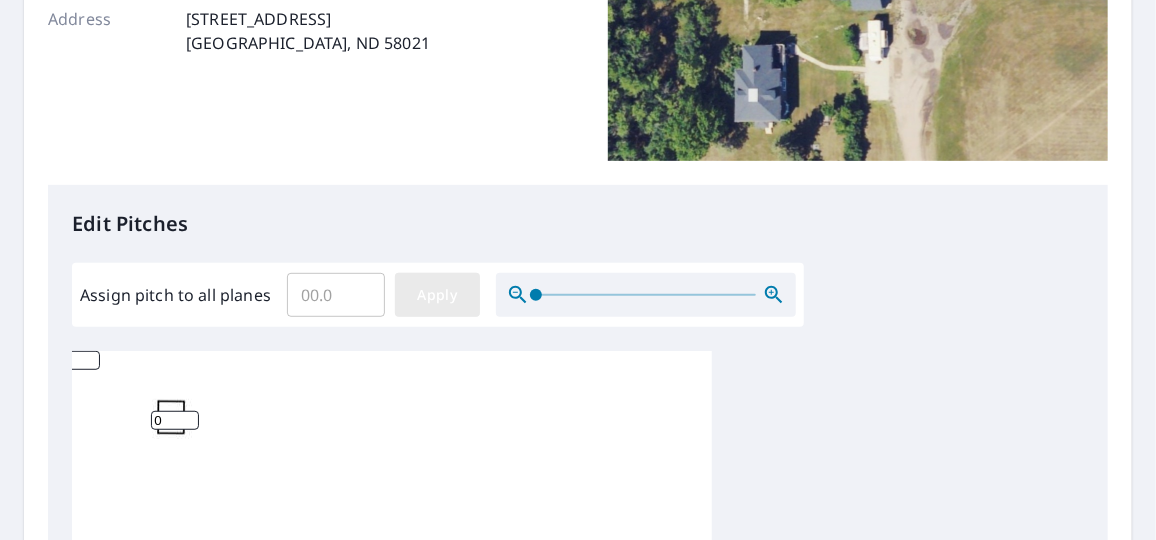 type 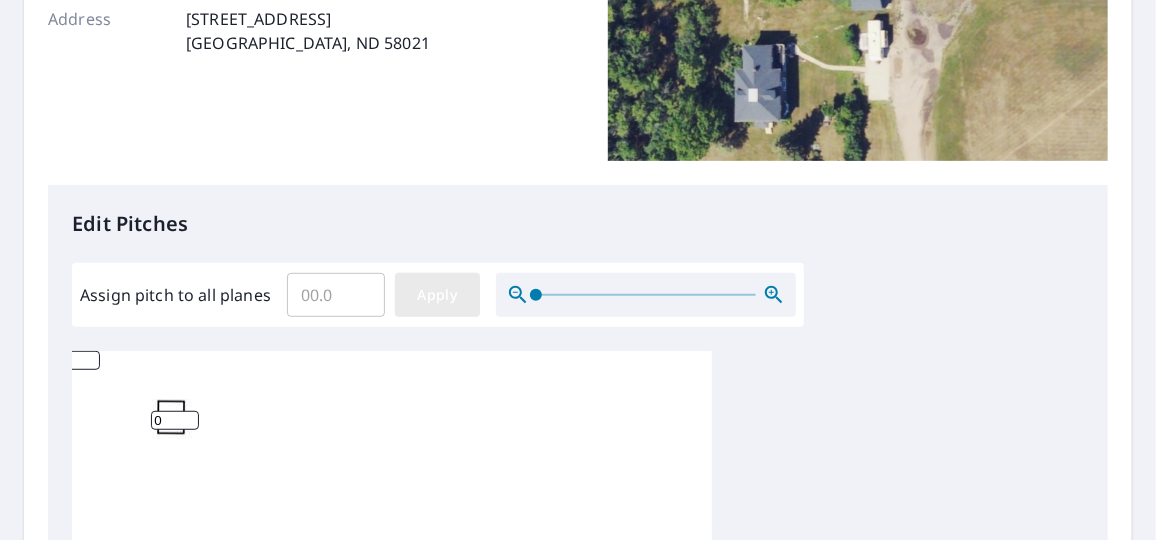 type 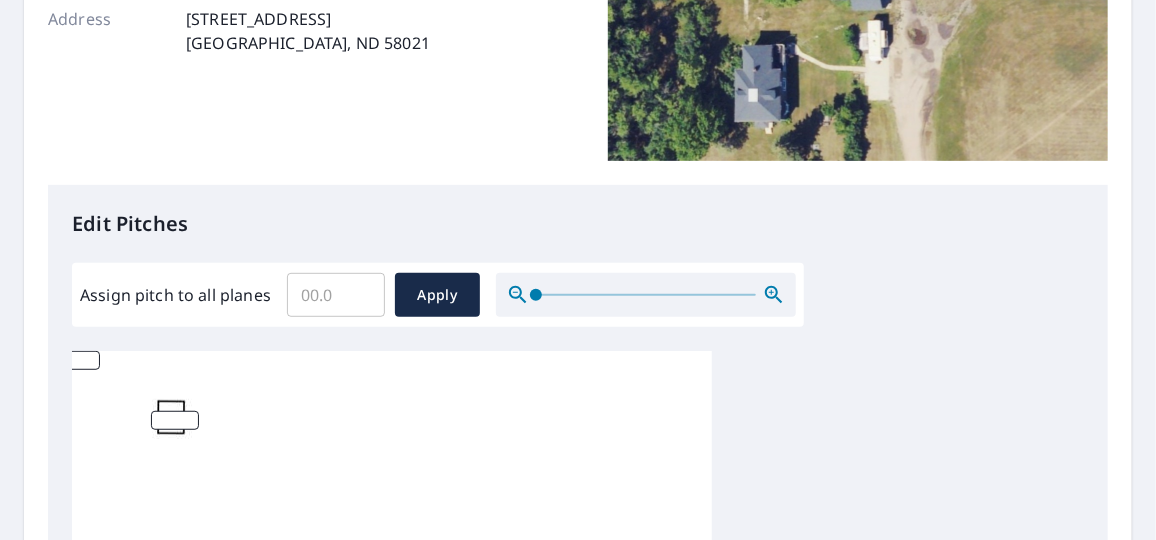scroll, scrollTop: 18, scrollLeft: 0, axis: vertical 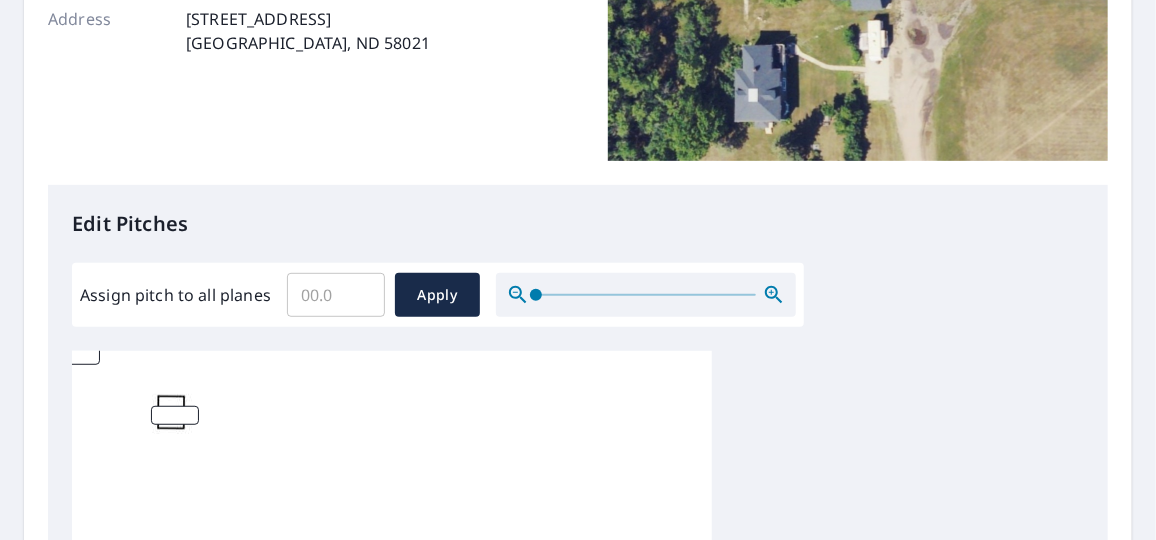 click at bounding box center [175, 415] 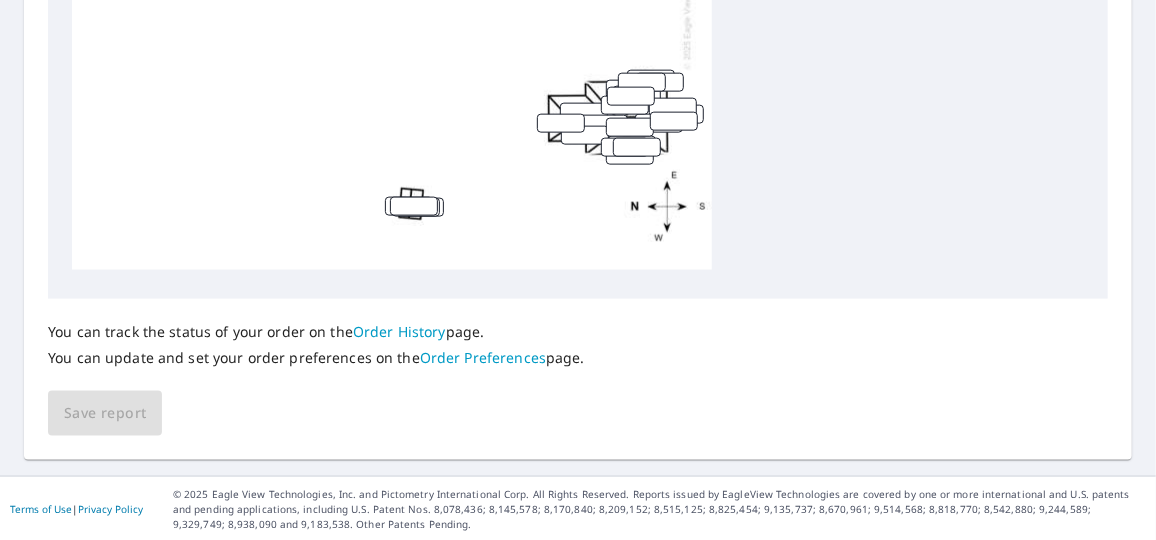 scroll, scrollTop: 511, scrollLeft: 0, axis: vertical 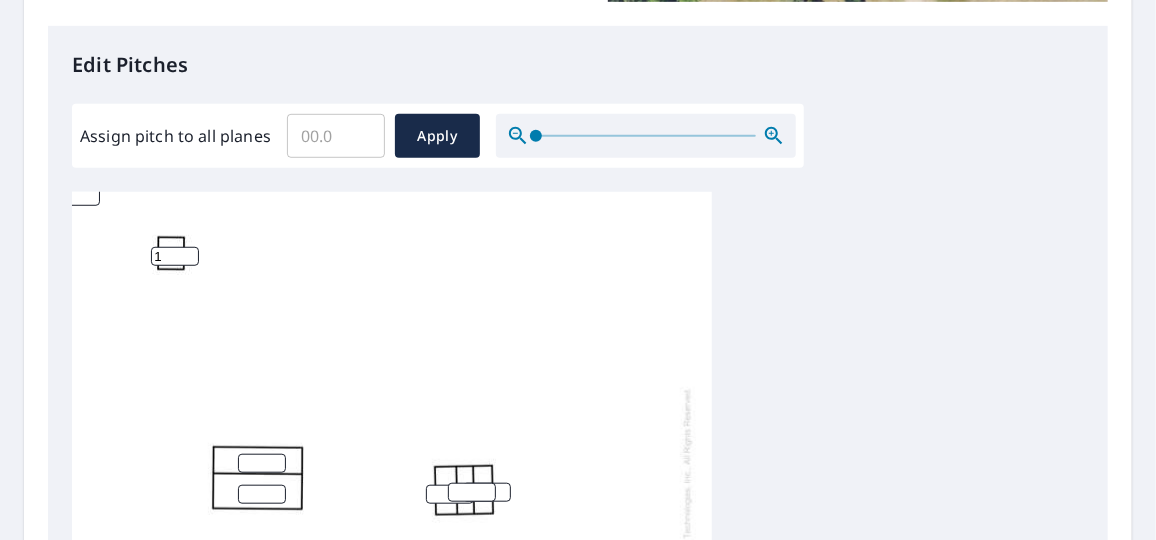 type on "1" 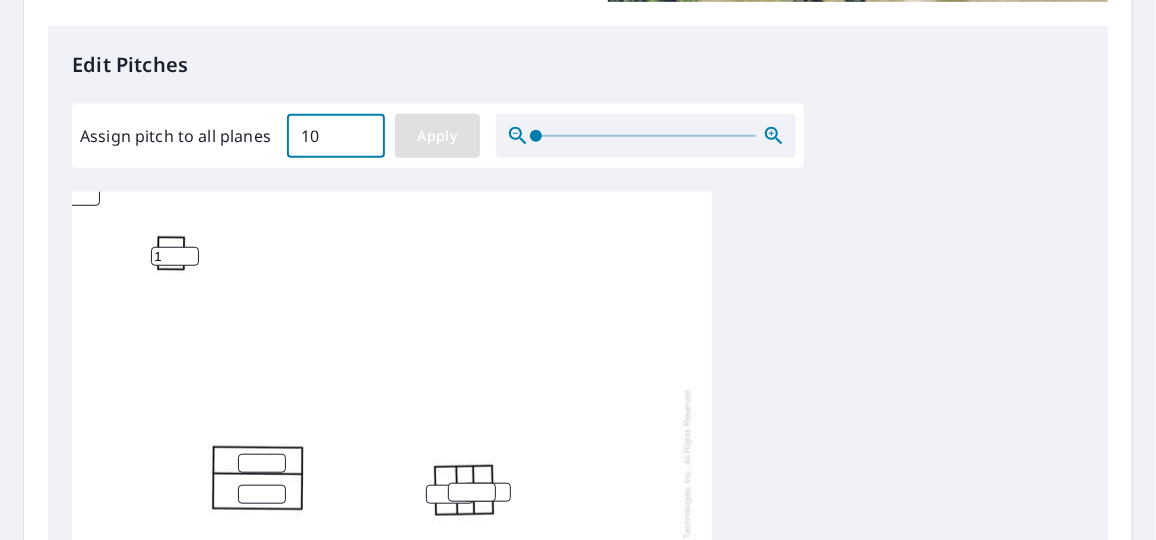 type on "10" 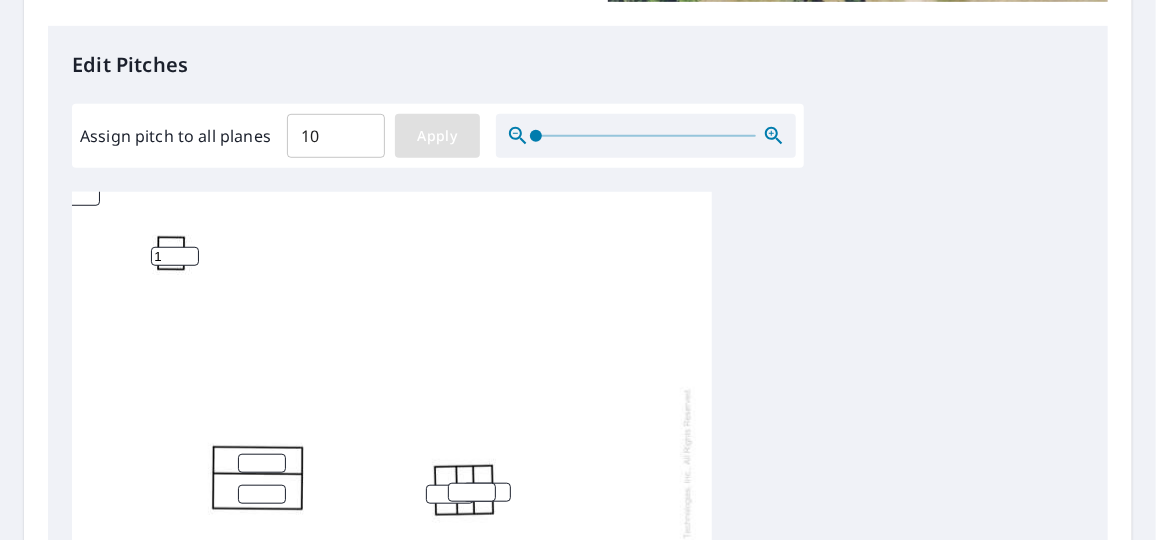 type on "10" 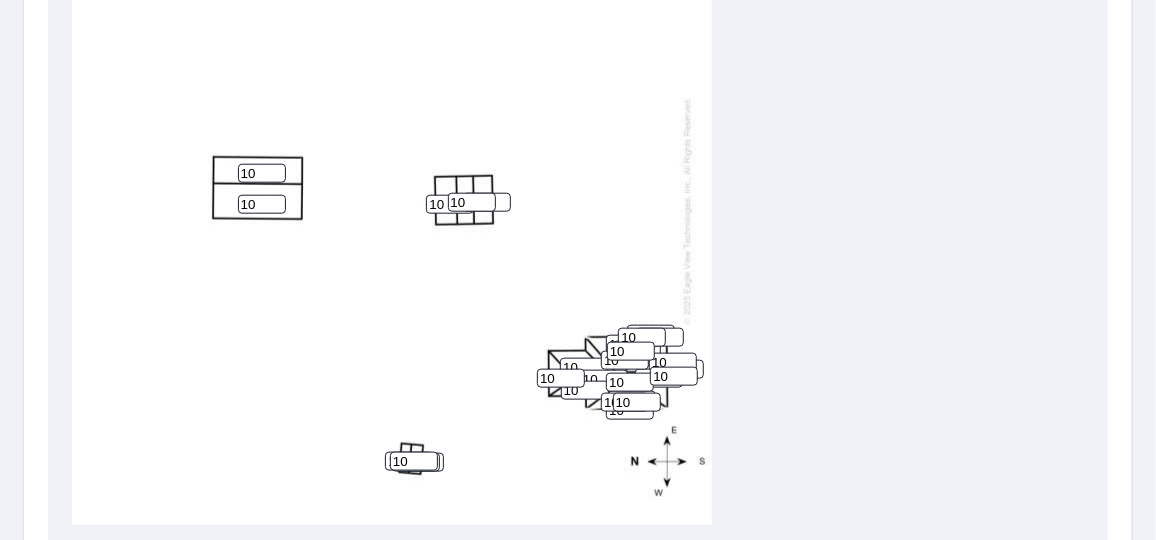 scroll, scrollTop: 875, scrollLeft: 0, axis: vertical 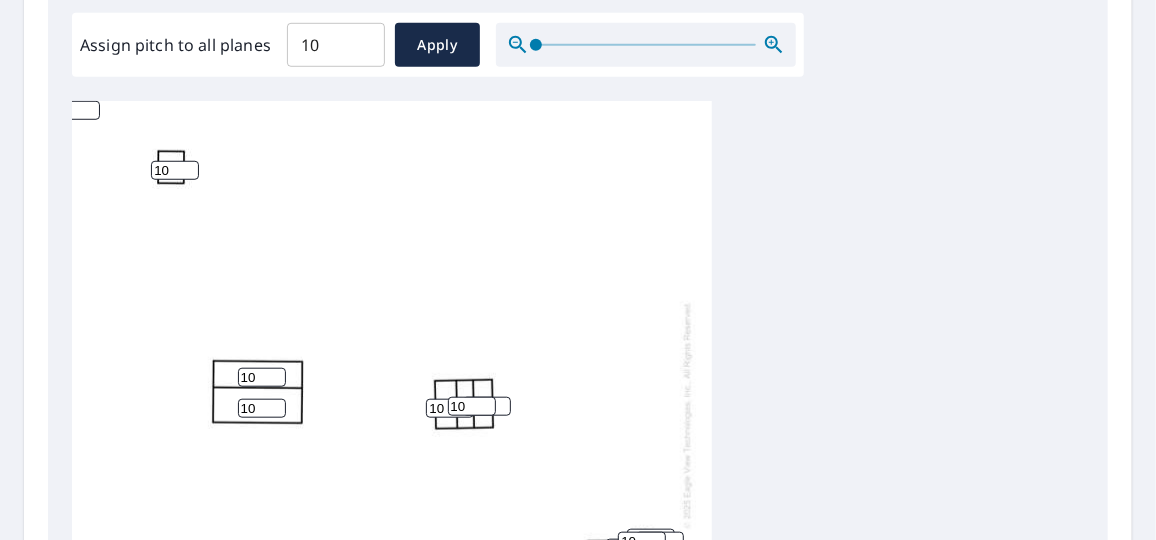 click on "10" at bounding box center [262, 377] 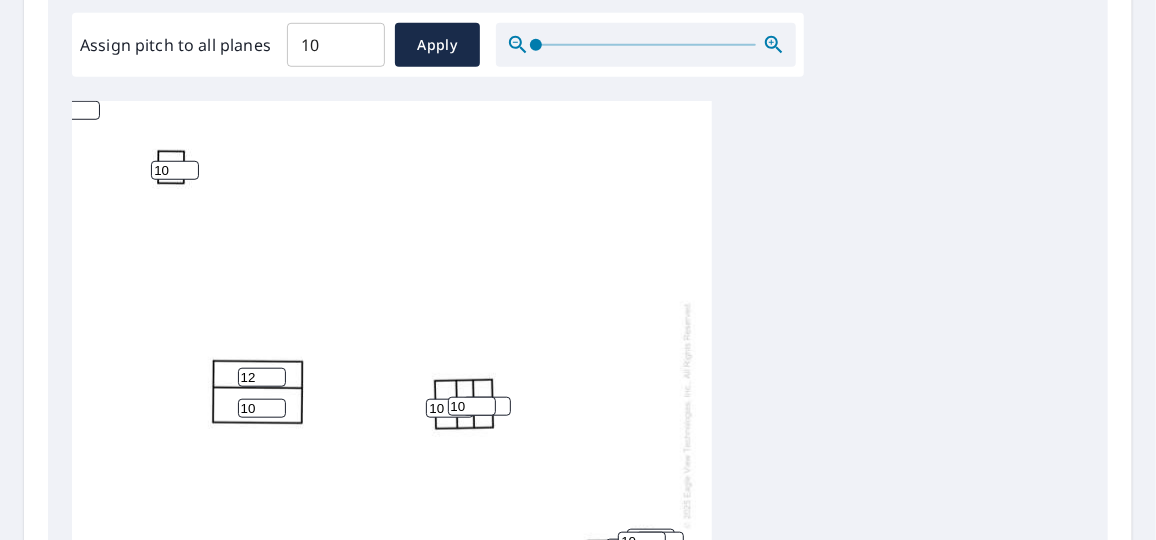 type on "12" 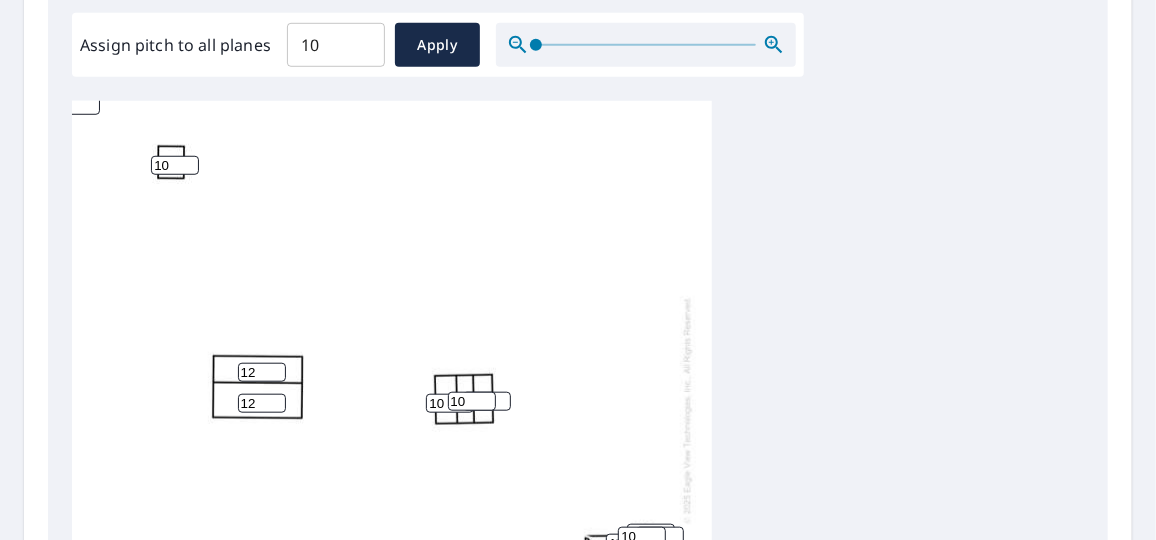 scroll, scrollTop: 18, scrollLeft: 0, axis: vertical 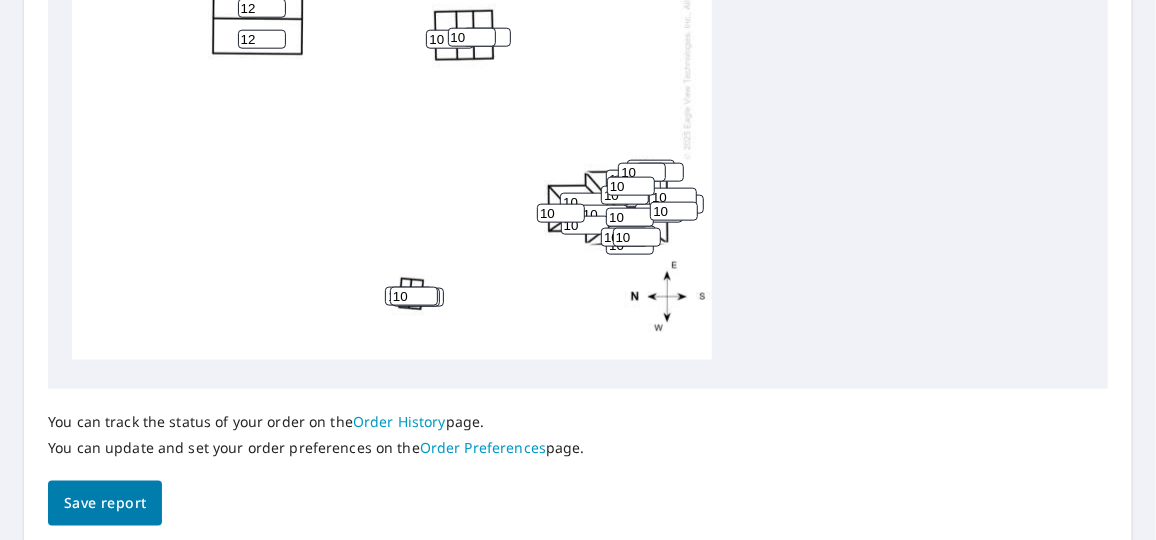 type on "12" 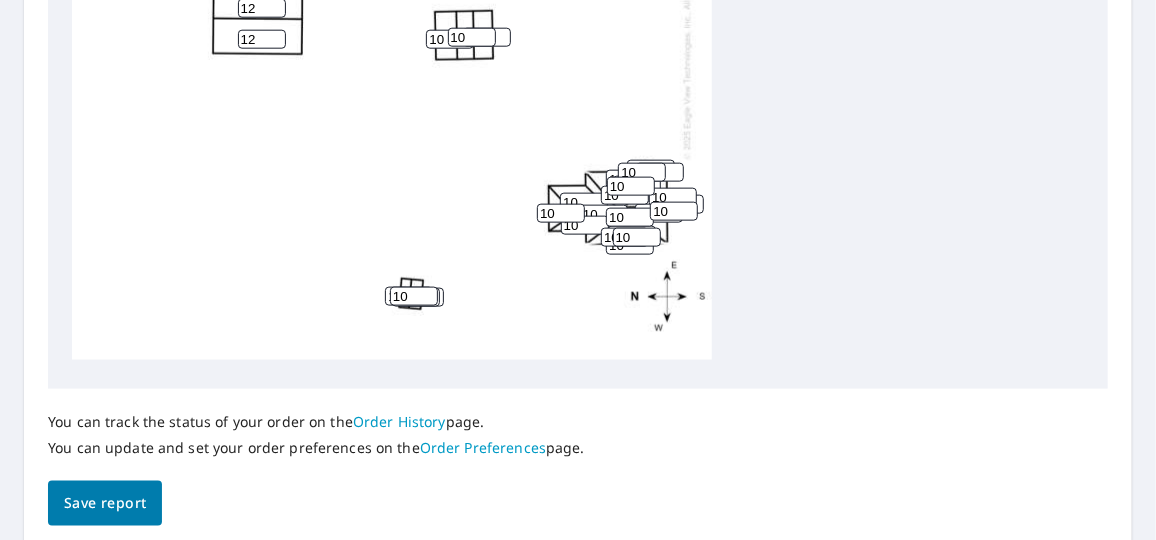 type on "1" 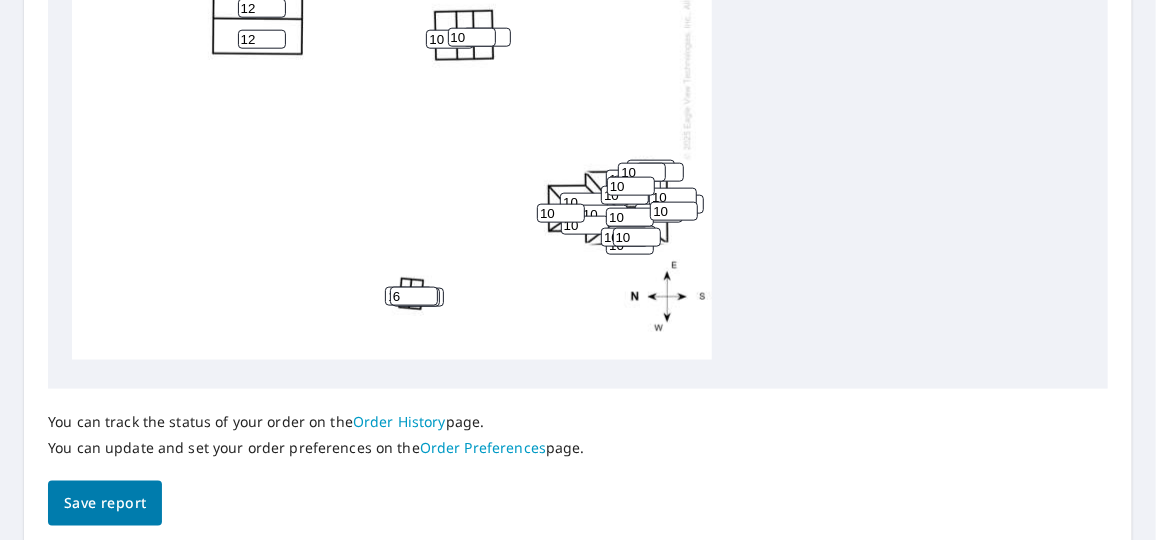 type on "6" 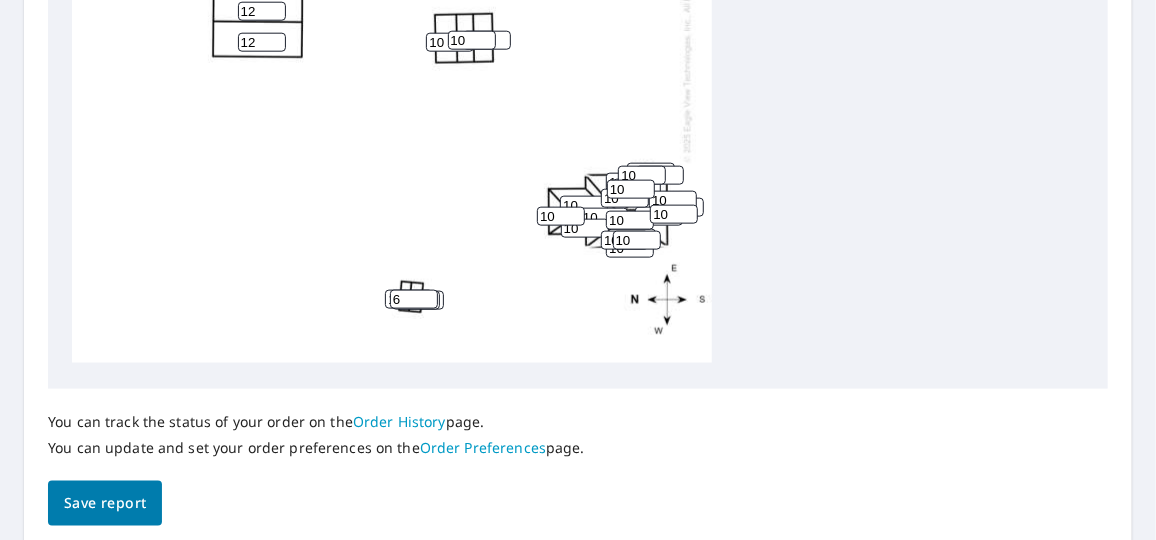 scroll, scrollTop: 0, scrollLeft: 0, axis: both 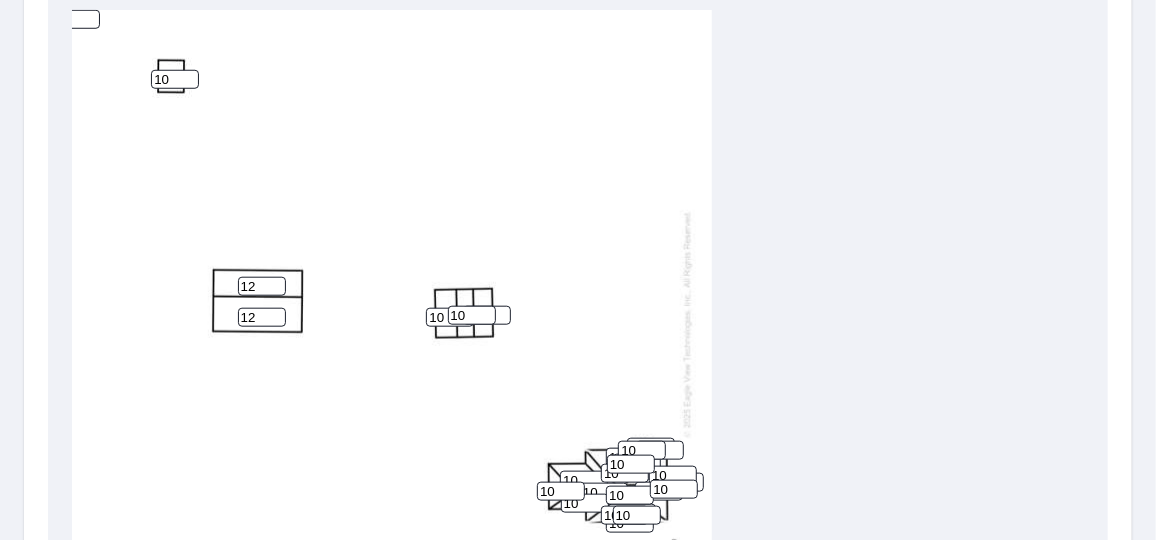click on "10" at bounding box center (175, 79) 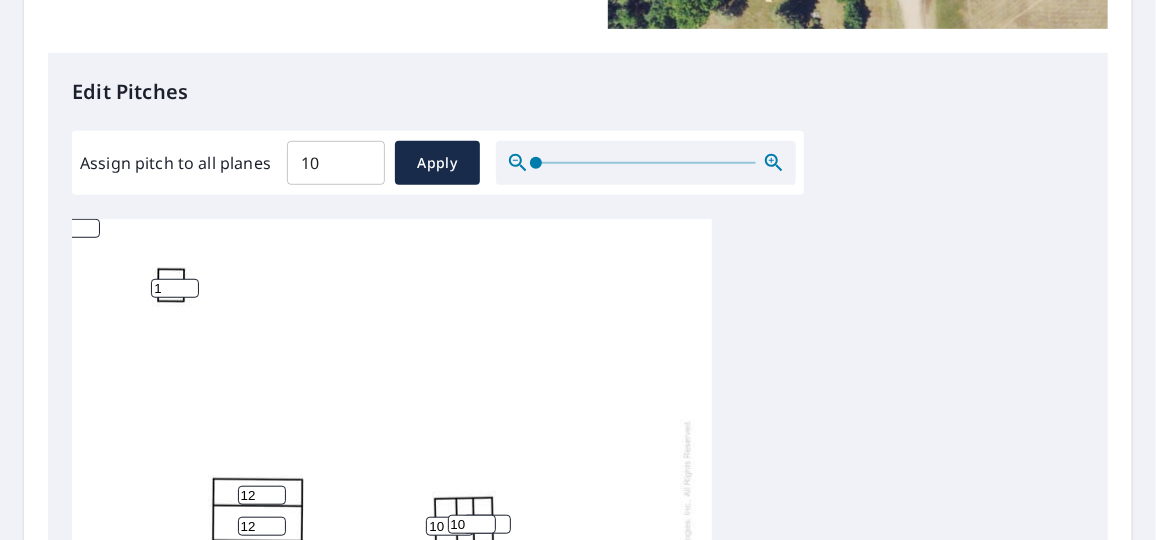 scroll, scrollTop: 329, scrollLeft: 0, axis: vertical 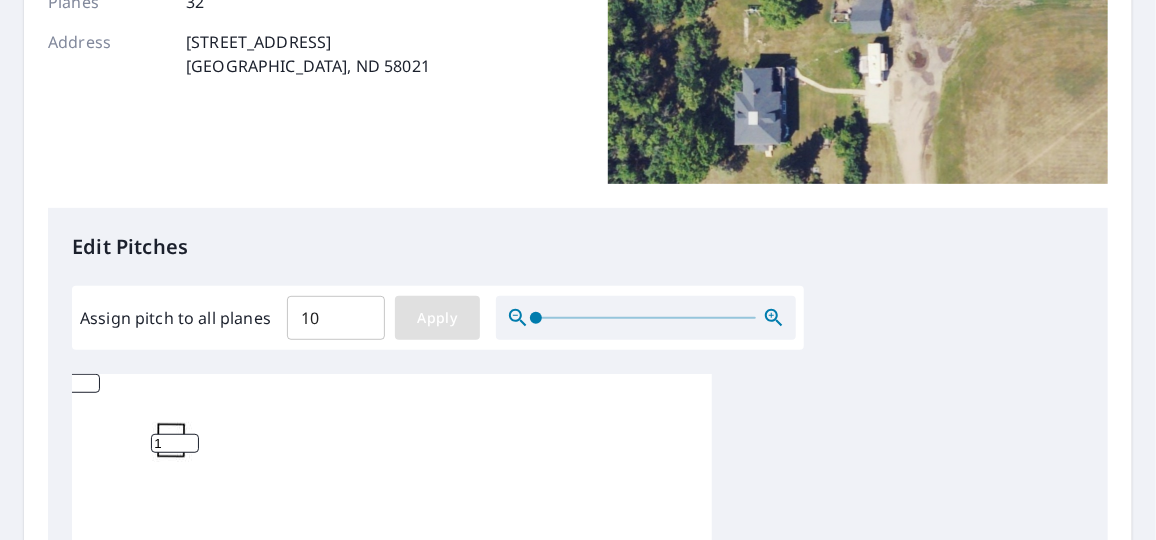 type on "1" 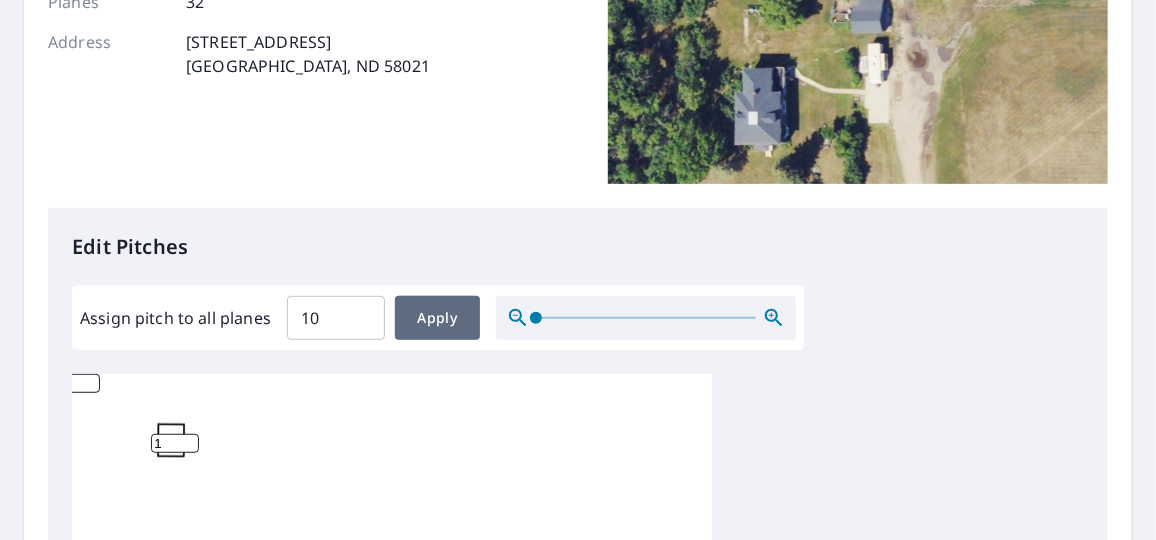 drag, startPoint x: 424, startPoint y: 308, endPoint x: 442, endPoint y: 287, distance: 27.658634 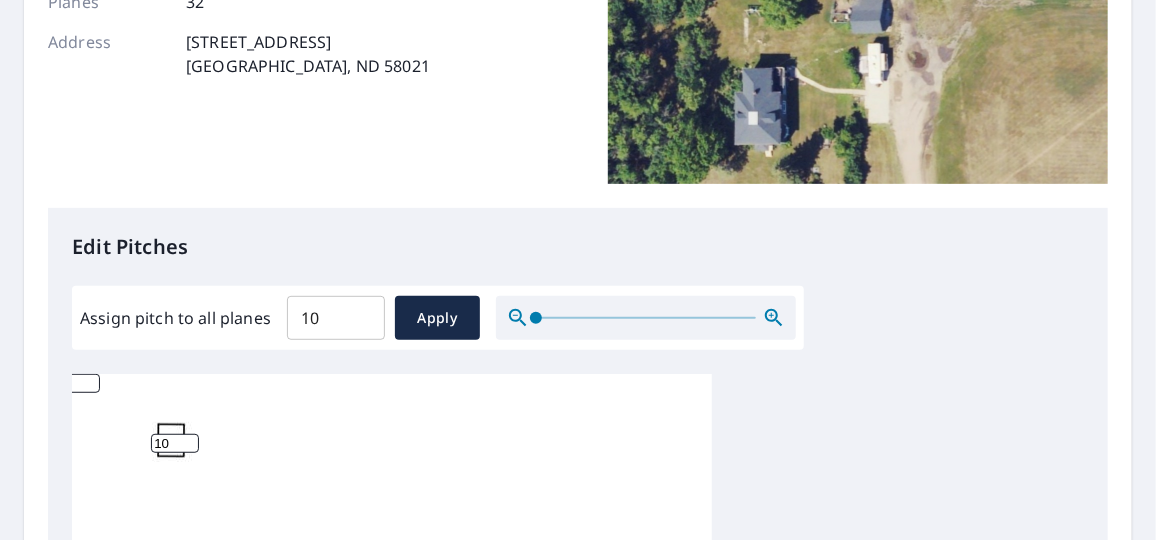 click on "11" at bounding box center [76, 383] 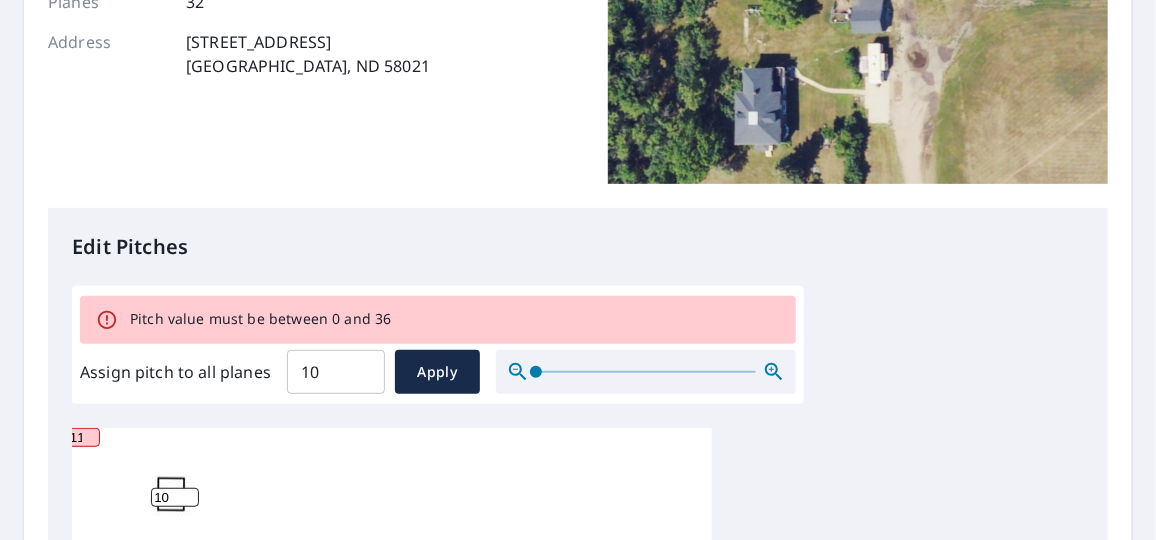 click on "10 10 10 10 10 10 10 10 10 10 10 10 10 10 10 10 10 10 10 10 10 10 10 10 10 10 10 10 10 10 10 1111" at bounding box center [392, 742] 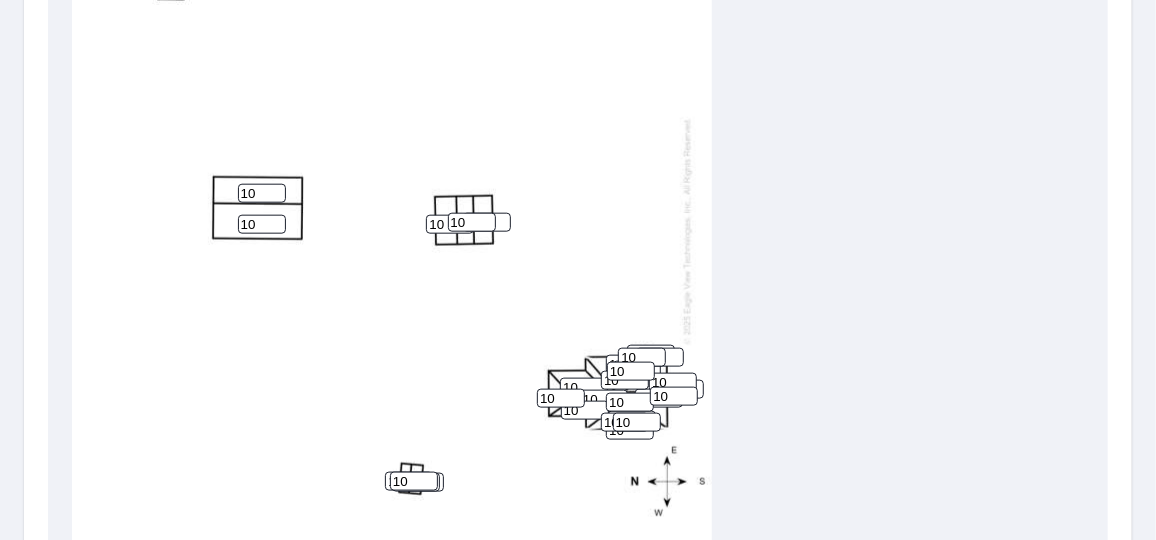 scroll, scrollTop: 693, scrollLeft: 0, axis: vertical 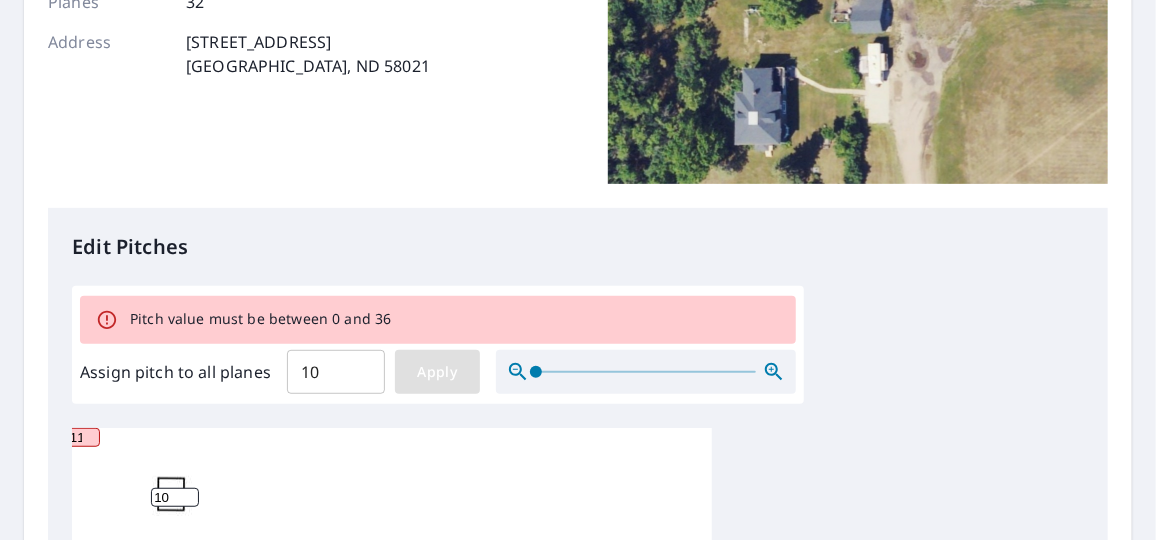 click on "Apply" at bounding box center [437, 372] 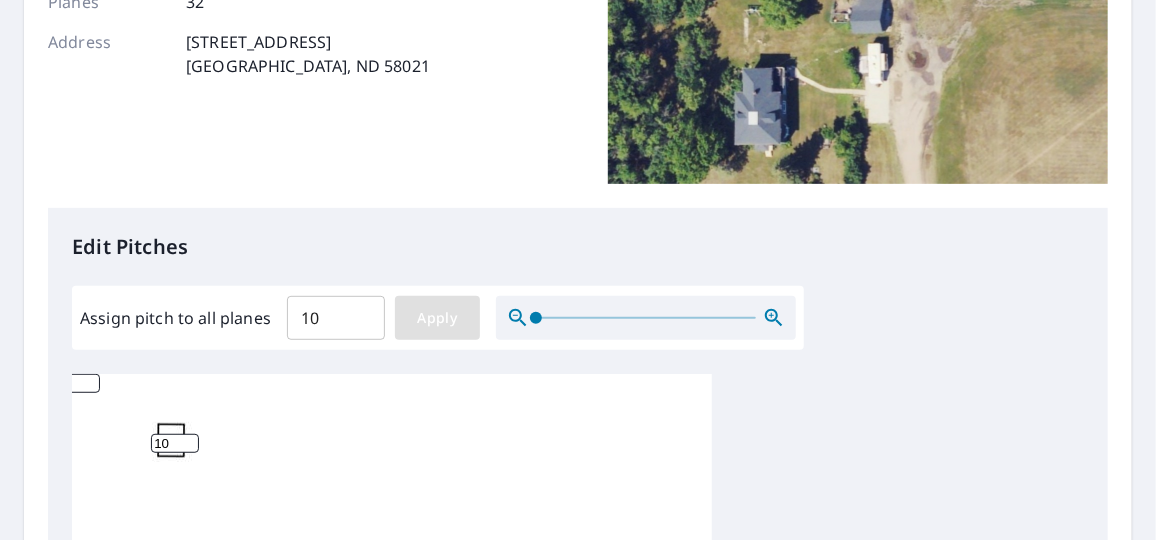 click on "Apply" at bounding box center [437, 318] 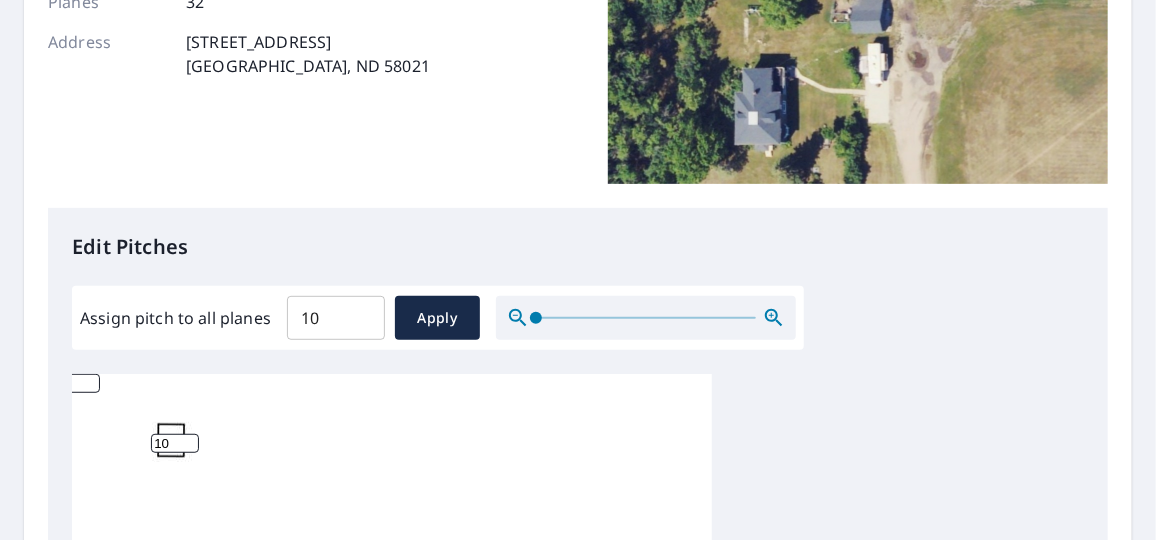 click on "11" at bounding box center (76, 383) 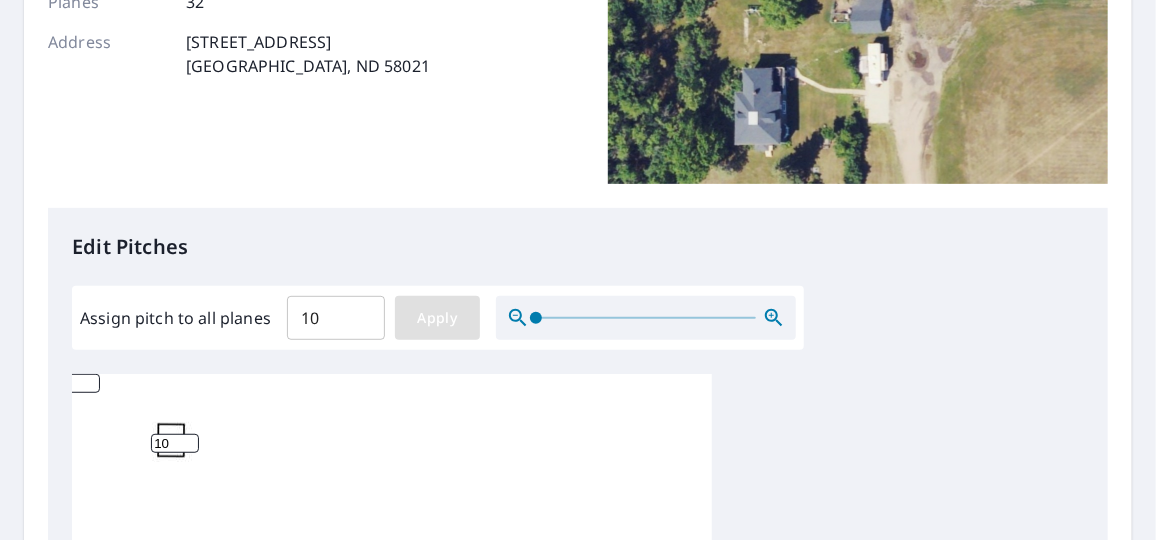 click on "Apply" at bounding box center (437, 318) 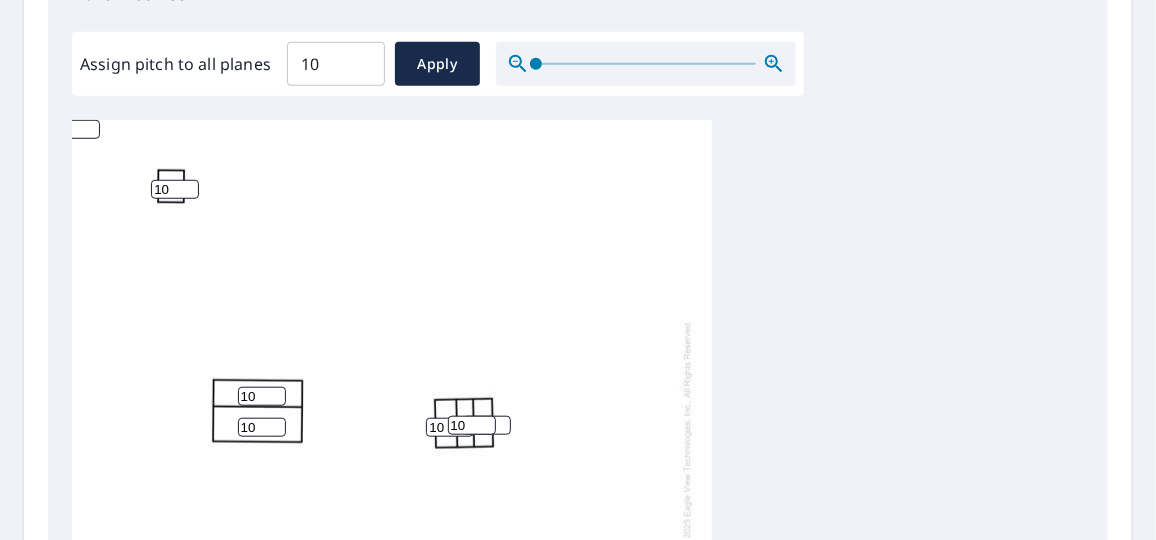 scroll, scrollTop: 602, scrollLeft: 0, axis: vertical 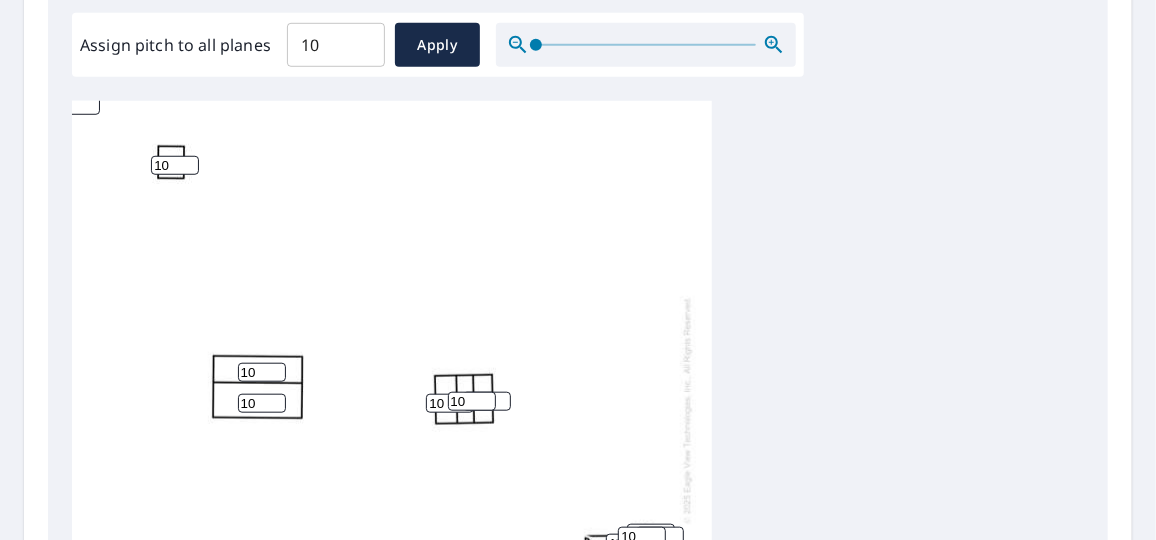 click on "10" at bounding box center [262, 372] 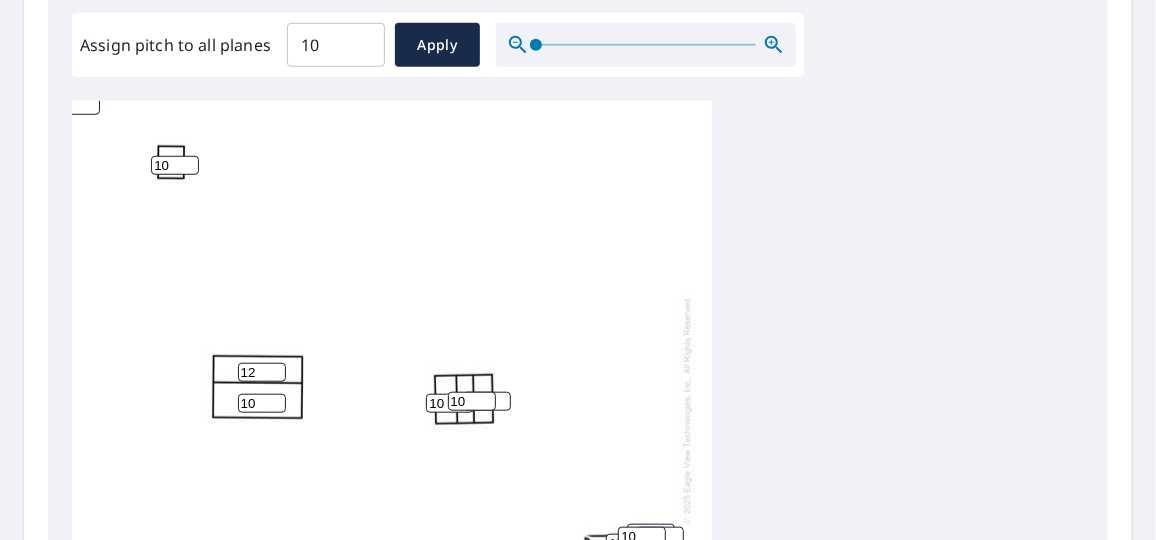 type on "12" 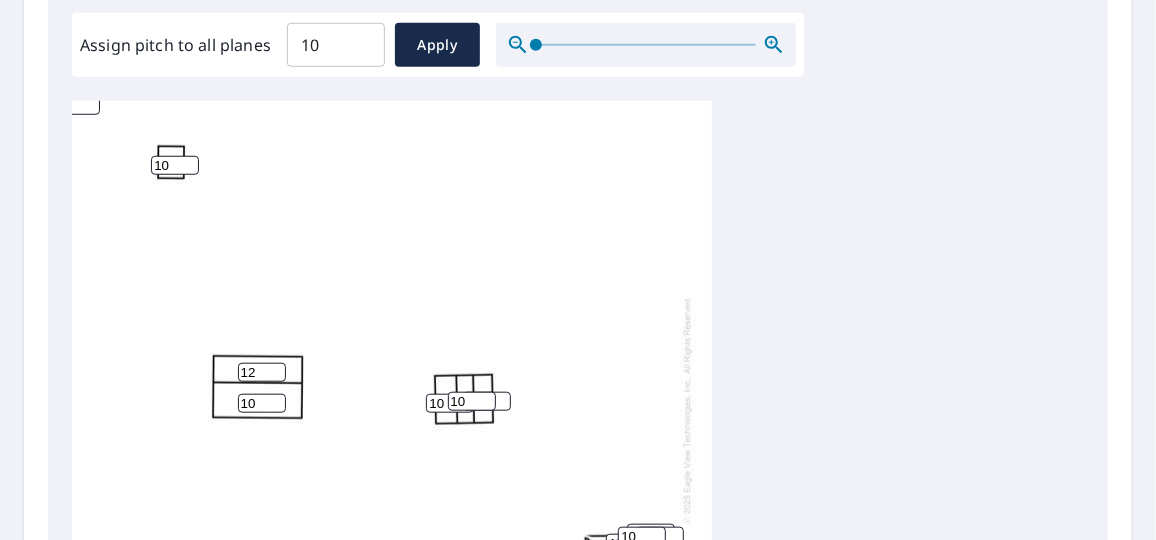 click on "10" at bounding box center [262, 403] 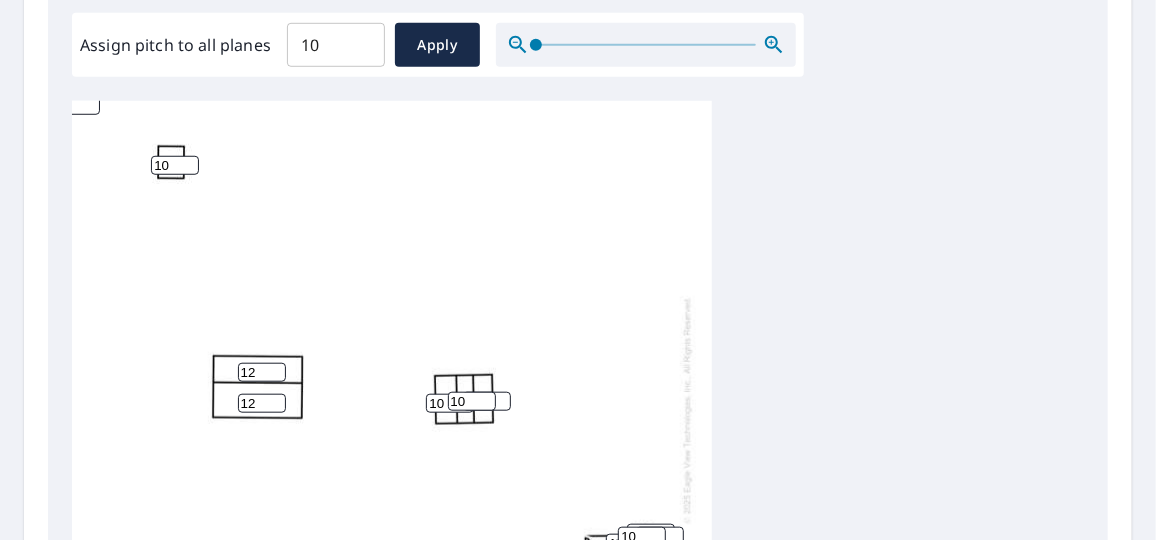 type on "12" 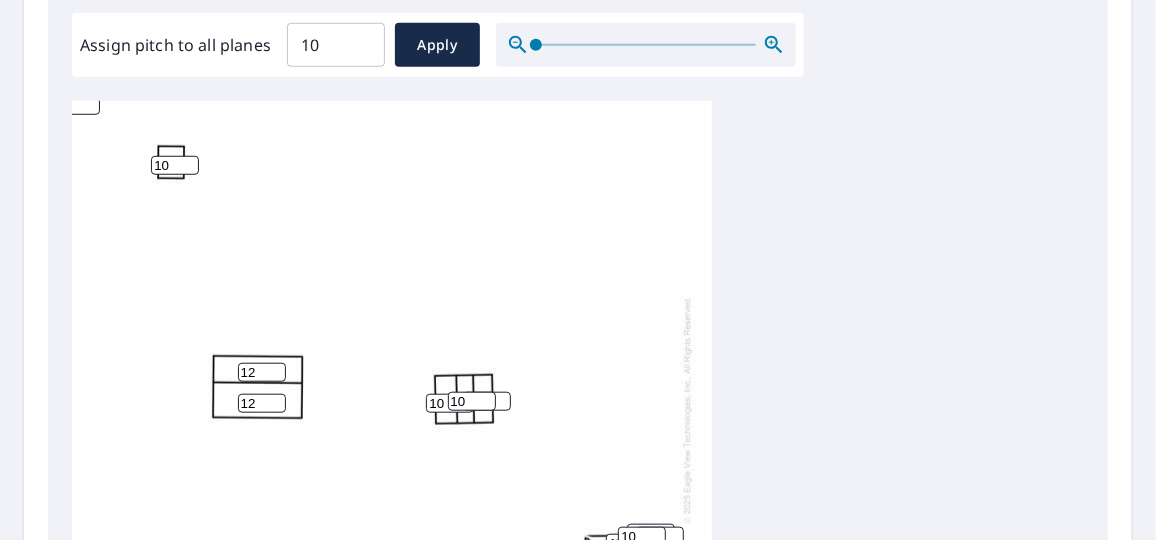 click on "12 12 10 10 10 10 10 10 10 10 10 10 10 10 10 10 10 10 10 10 10 10 10 10 10 10 10 10 10 10 10 10" at bounding box center [392, 410] 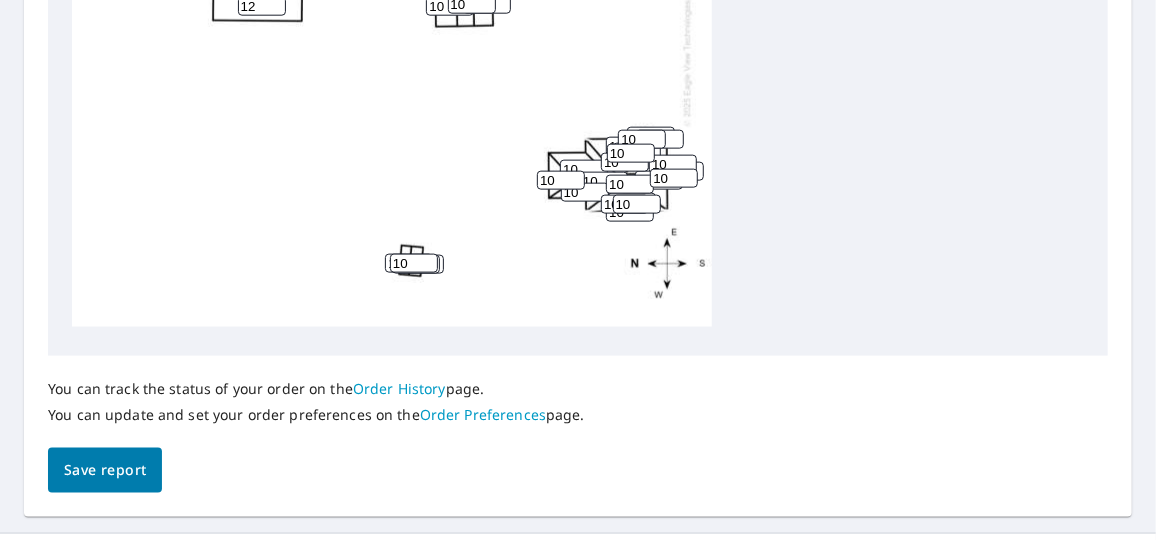 scroll, scrollTop: 1056, scrollLeft: 0, axis: vertical 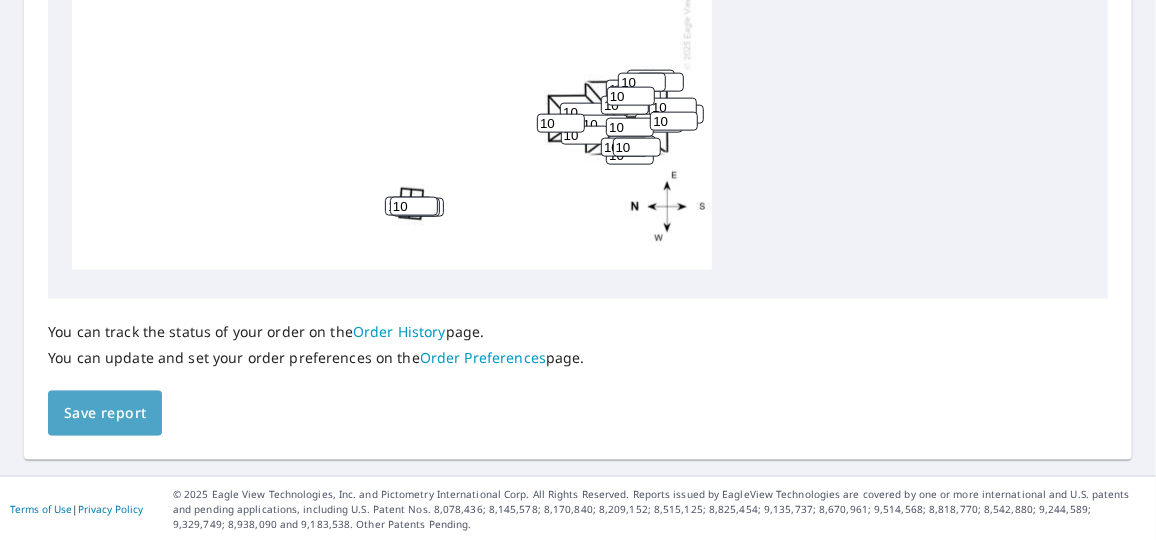 click on "Save report" at bounding box center (105, 413) 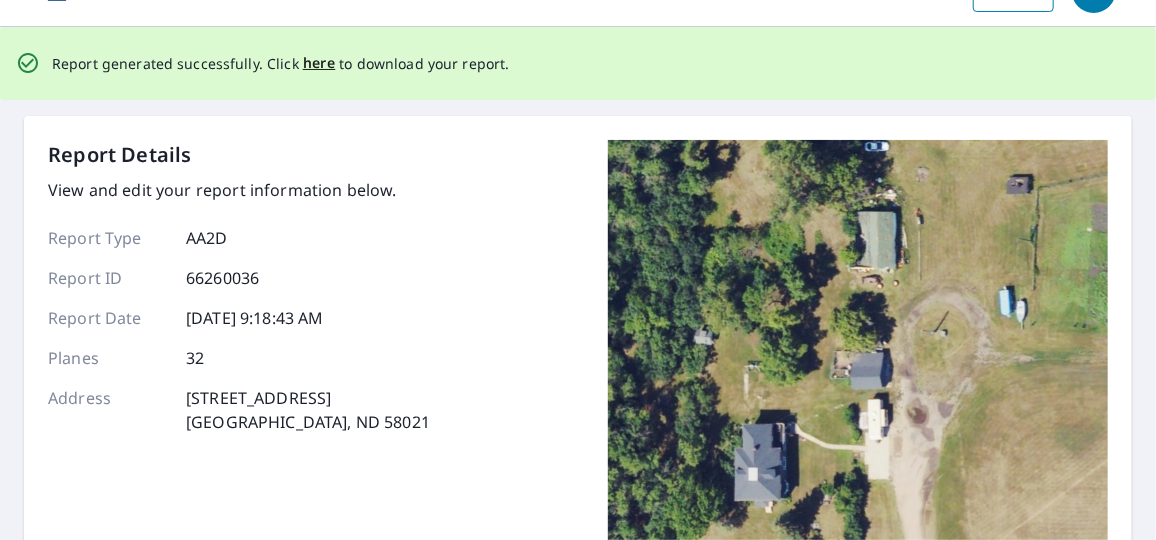 scroll, scrollTop: 0, scrollLeft: 0, axis: both 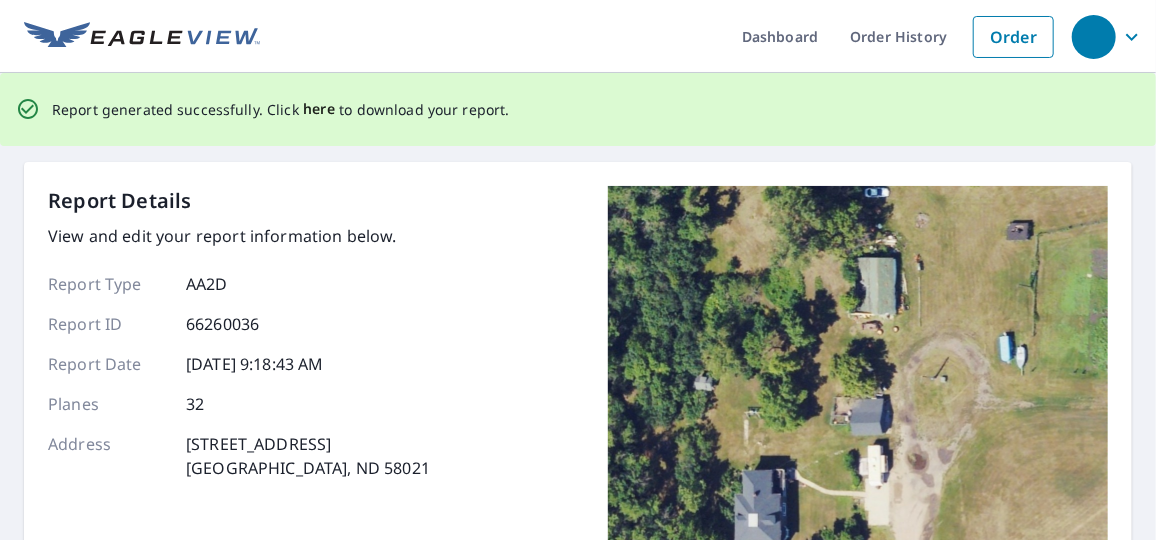 click on "here" at bounding box center [319, 109] 